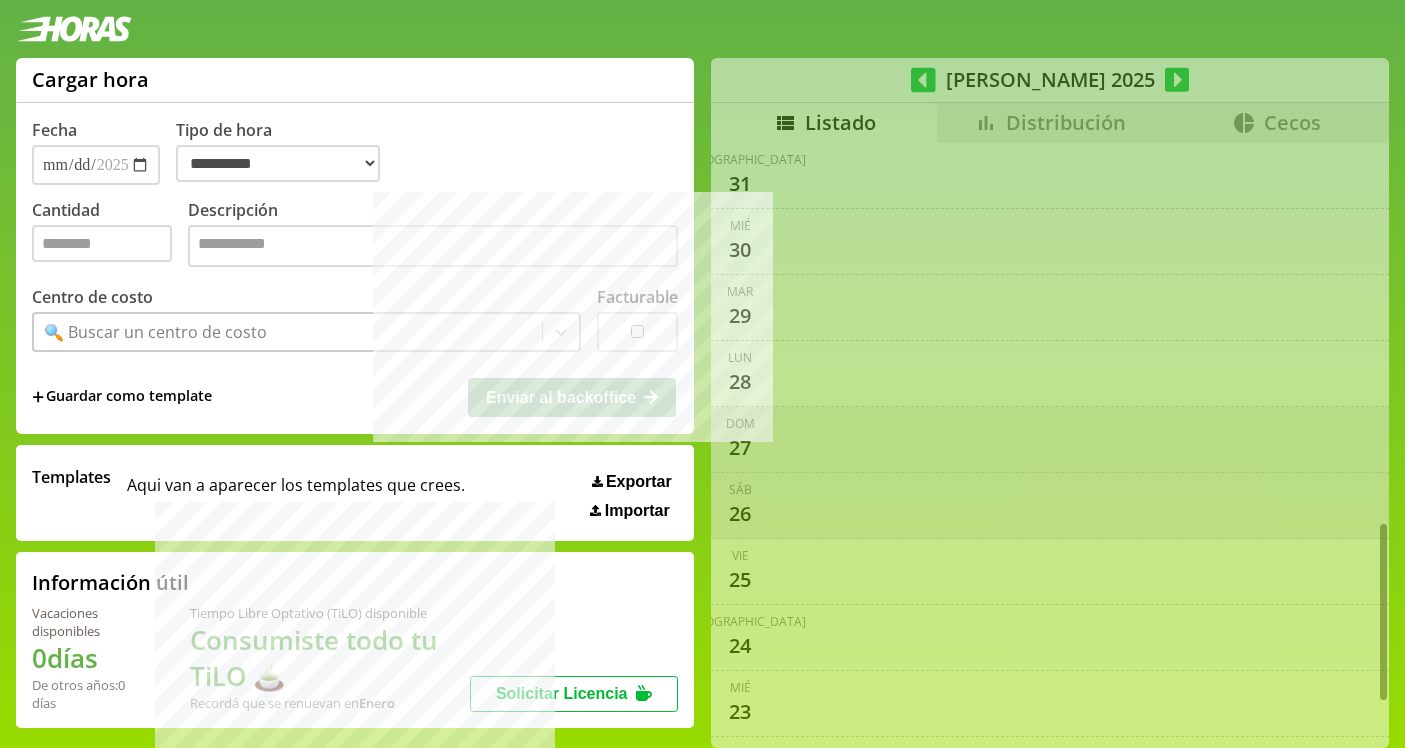 scroll, scrollTop: 16, scrollLeft: 0, axis: vertical 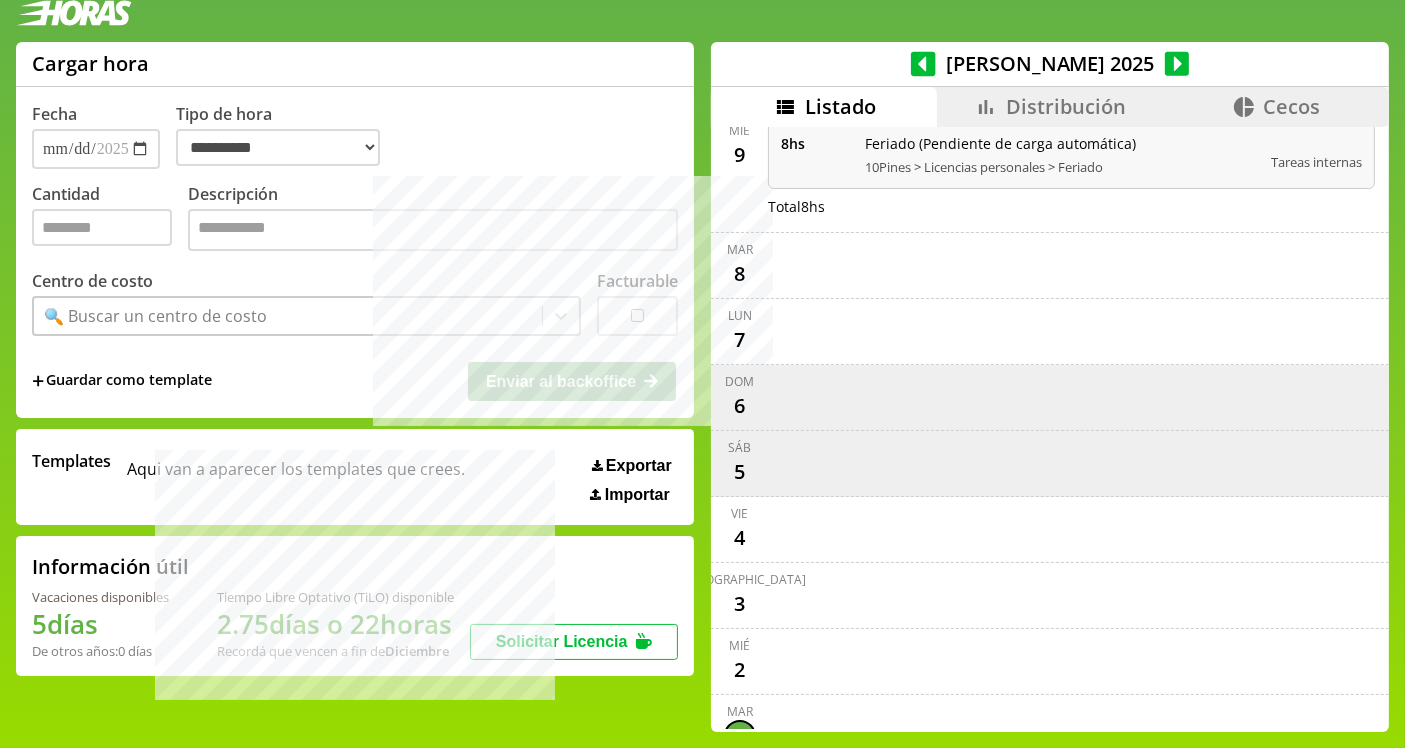 click 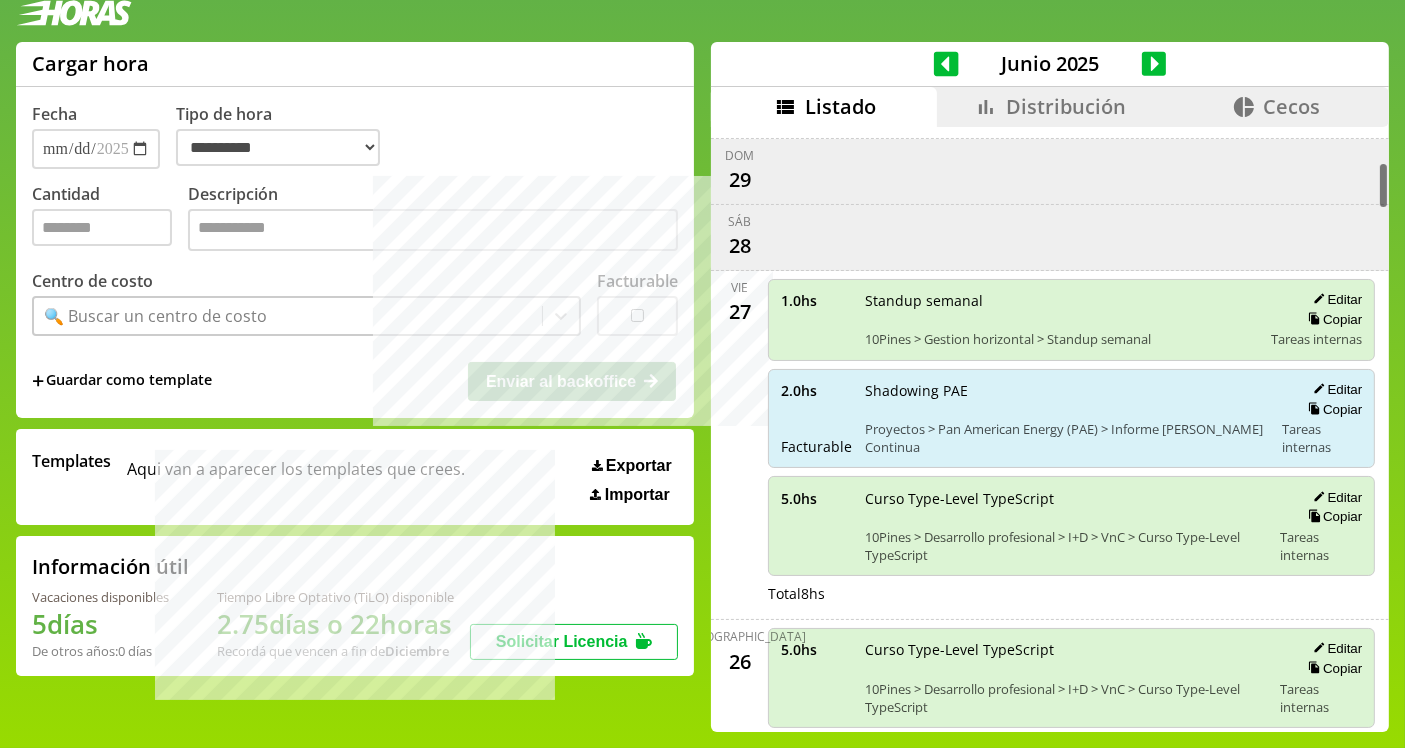 scroll, scrollTop: 0, scrollLeft: 0, axis: both 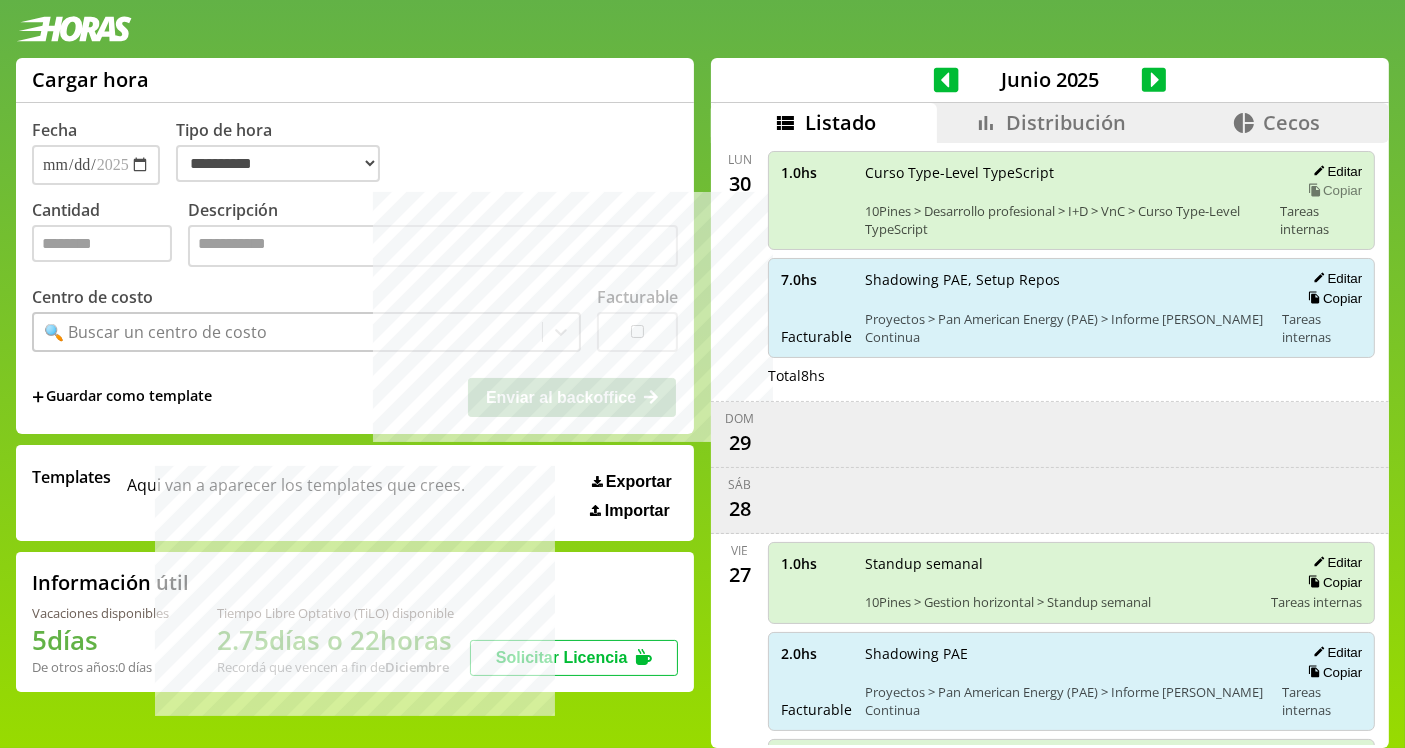 click on "Copiar" at bounding box center (1332, 190) 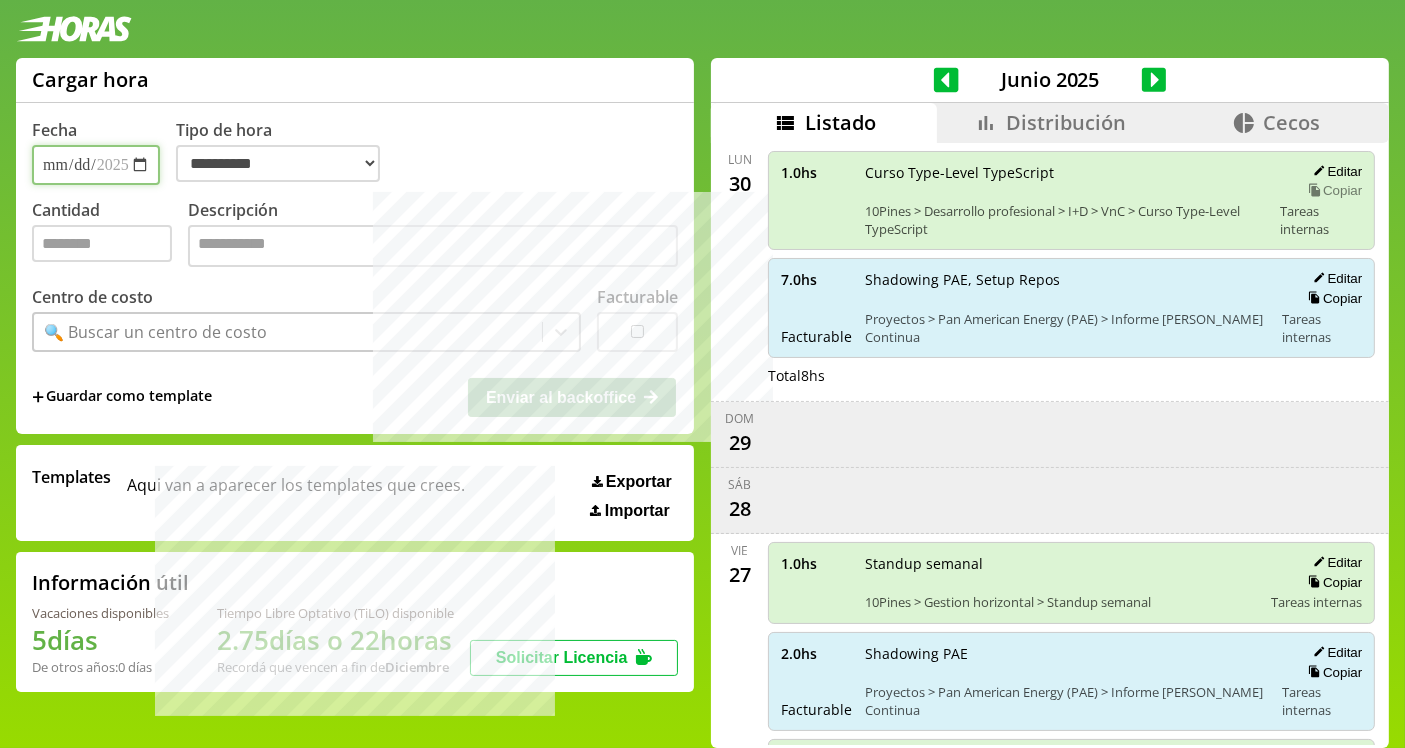 select on "**********" 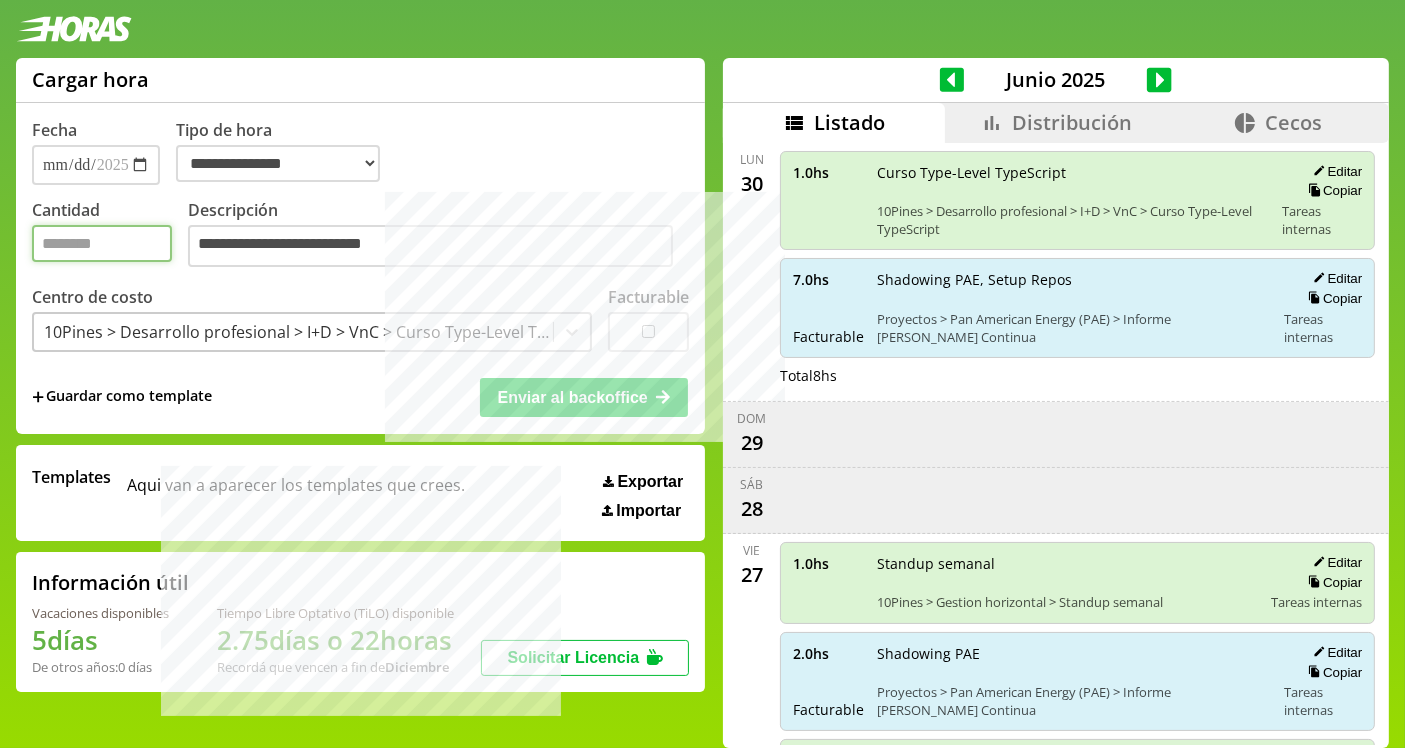 drag, startPoint x: 101, startPoint y: 247, endPoint x: 9, endPoint y: 251, distance: 92.086914 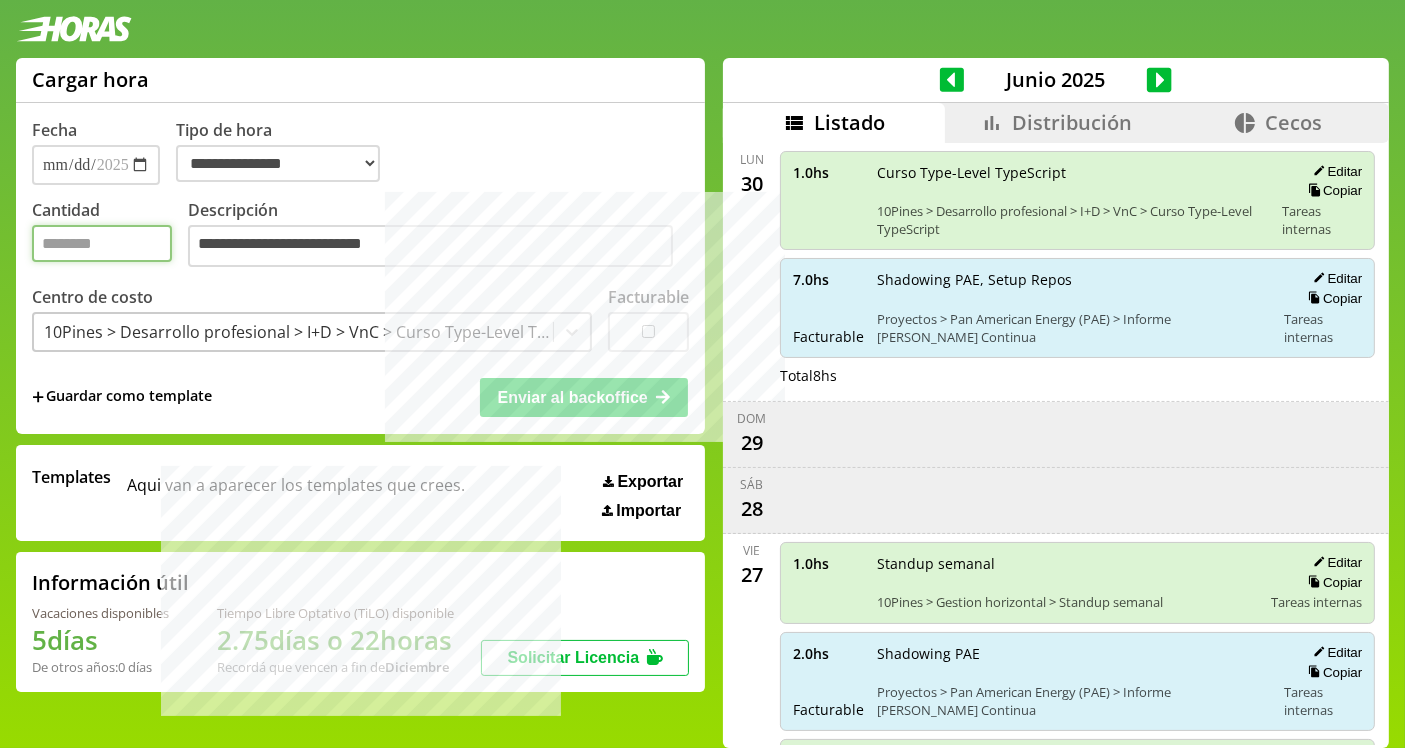type on "*" 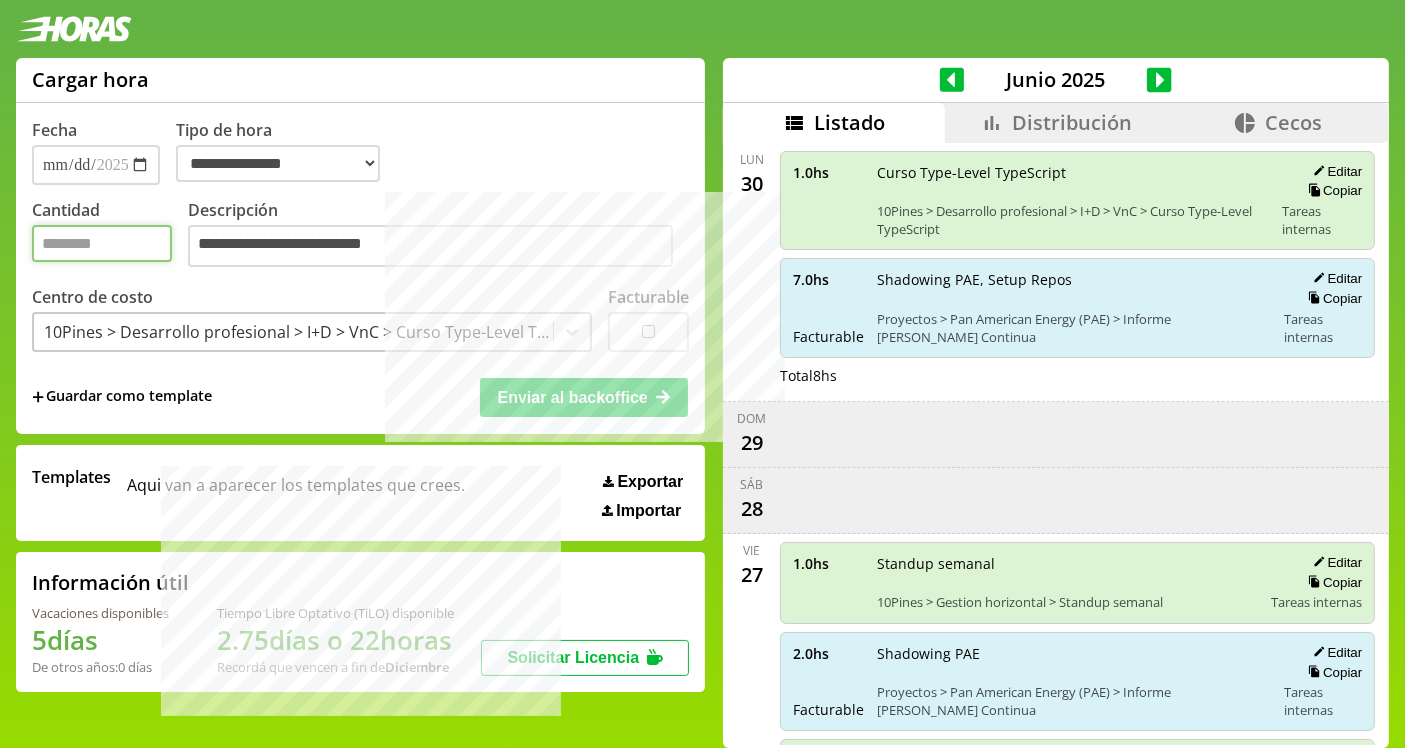 type on "***" 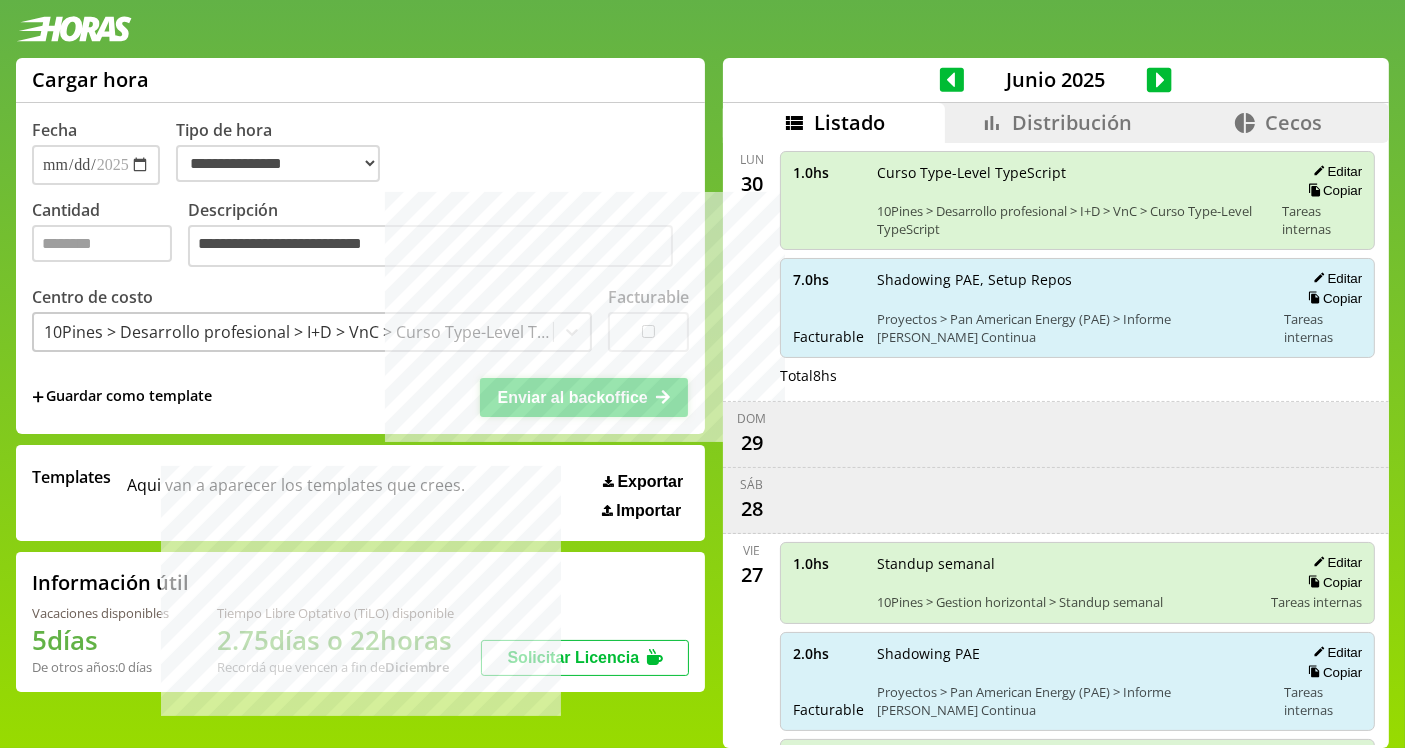 click on "Enviar al backoffice" at bounding box center [573, 397] 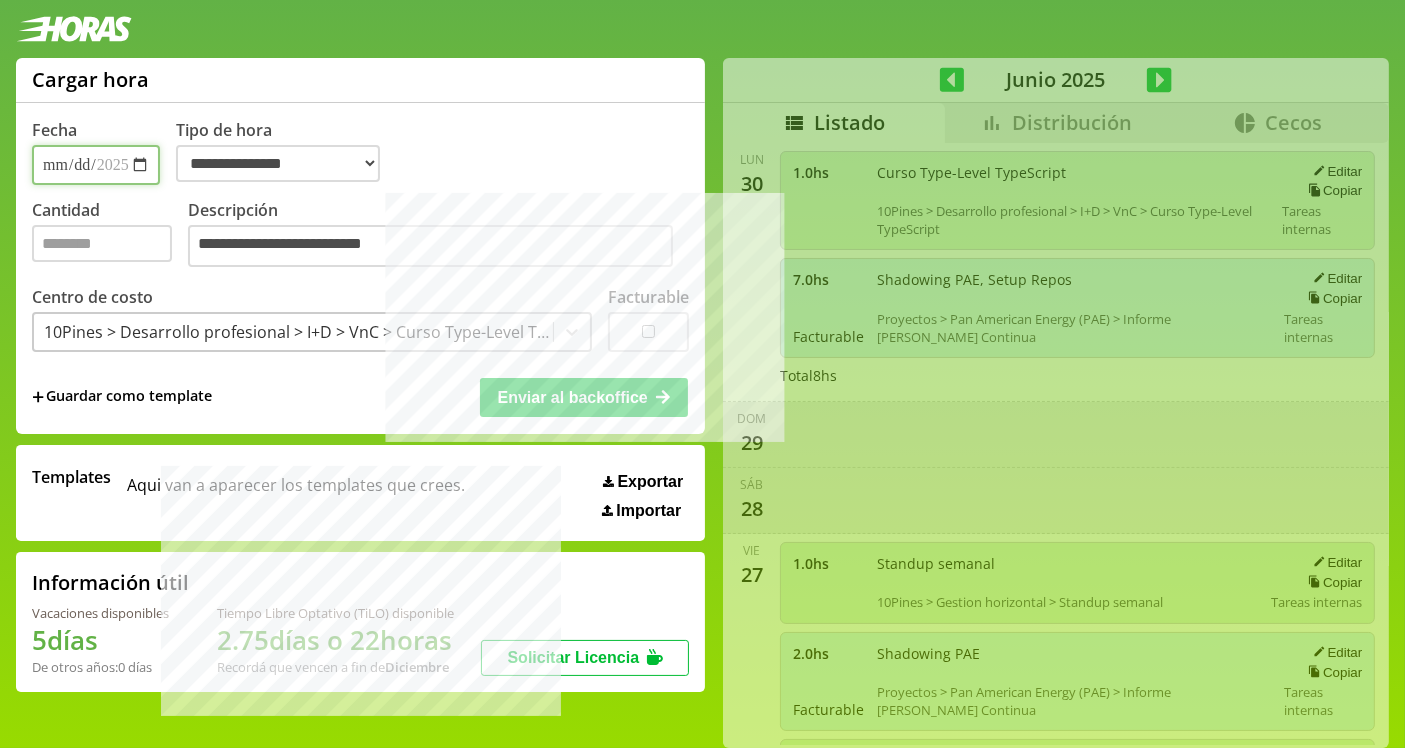 select on "**********" 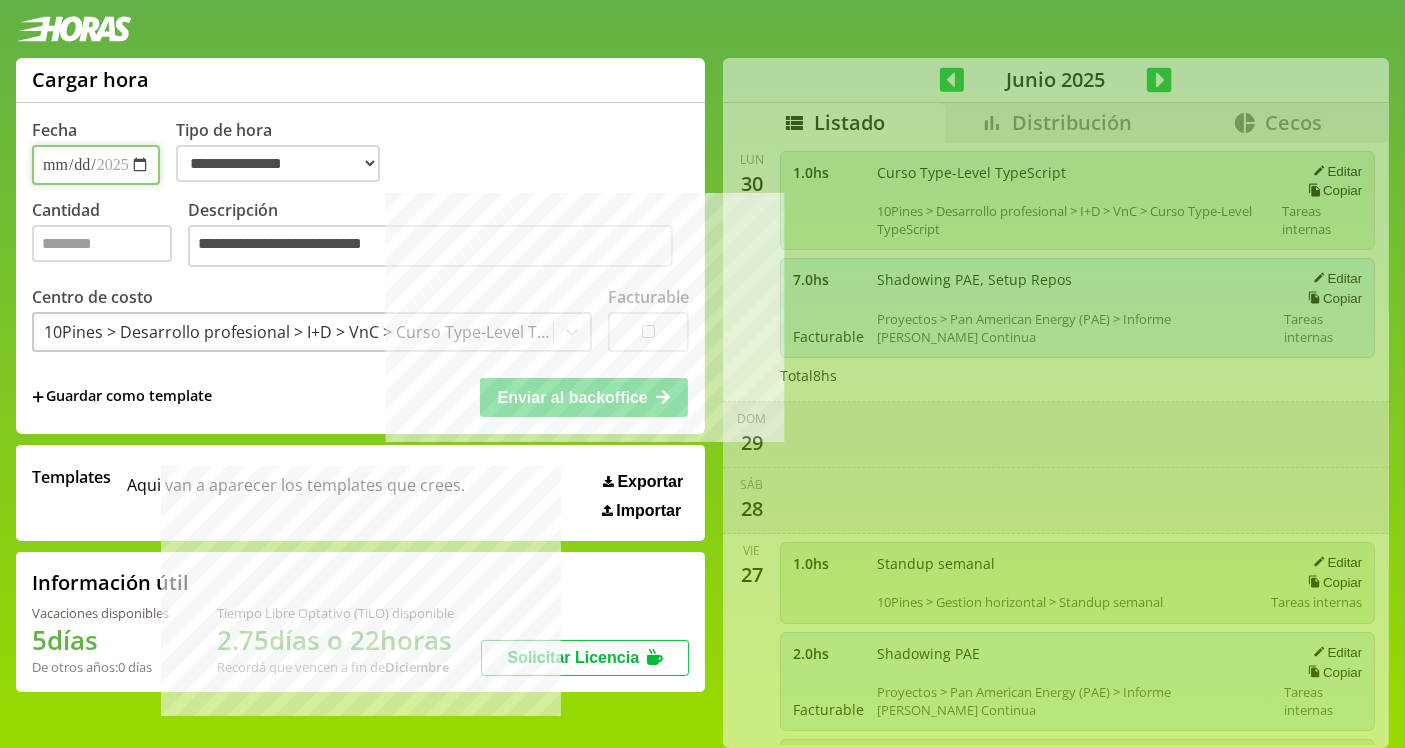 type 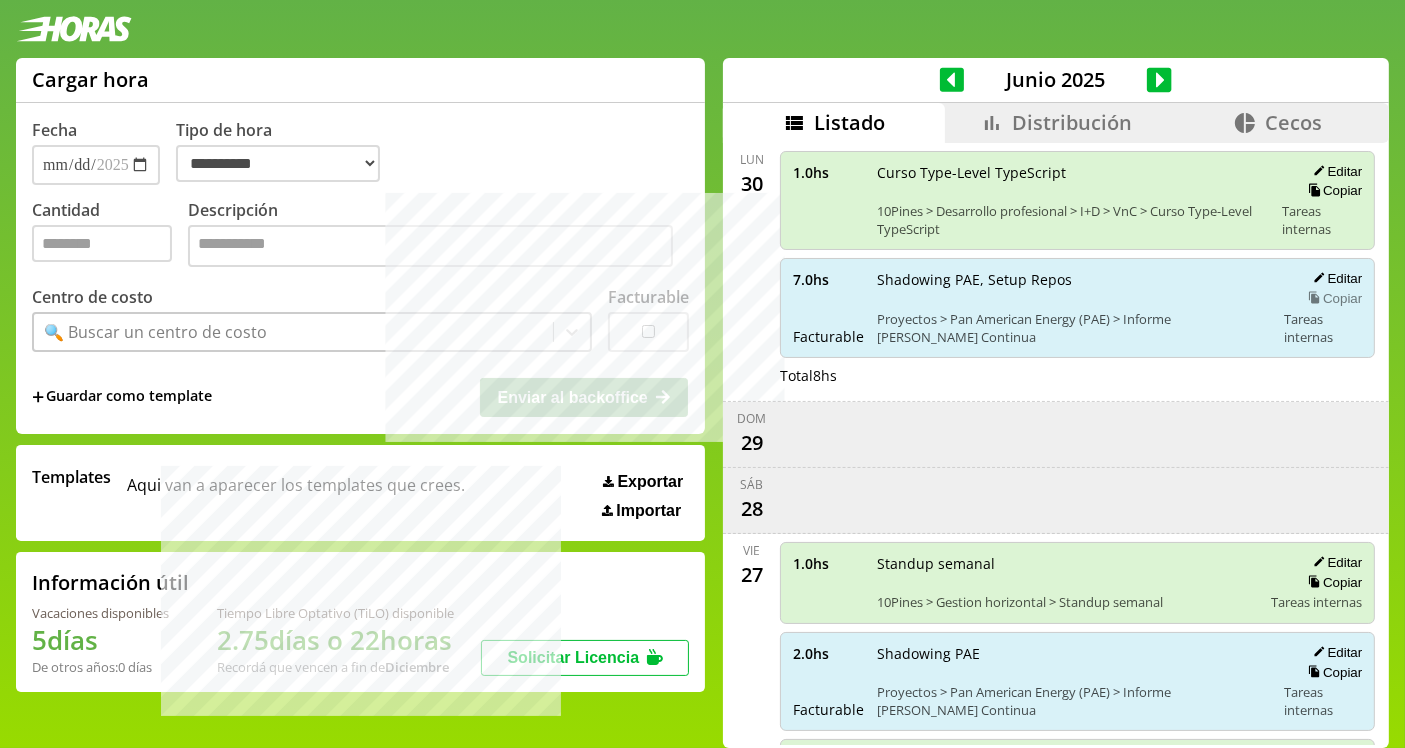 click on "Copiar" at bounding box center [1332, 298] 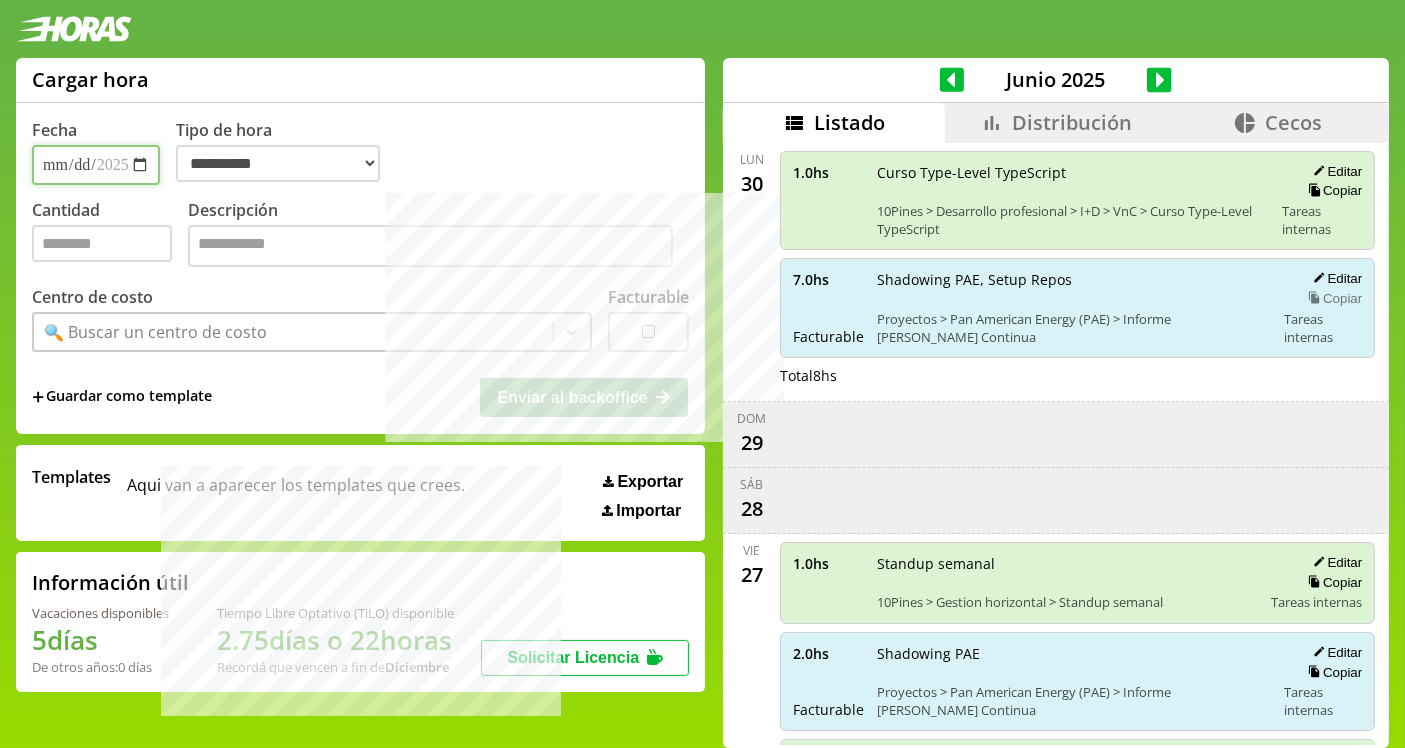 select on "**********" 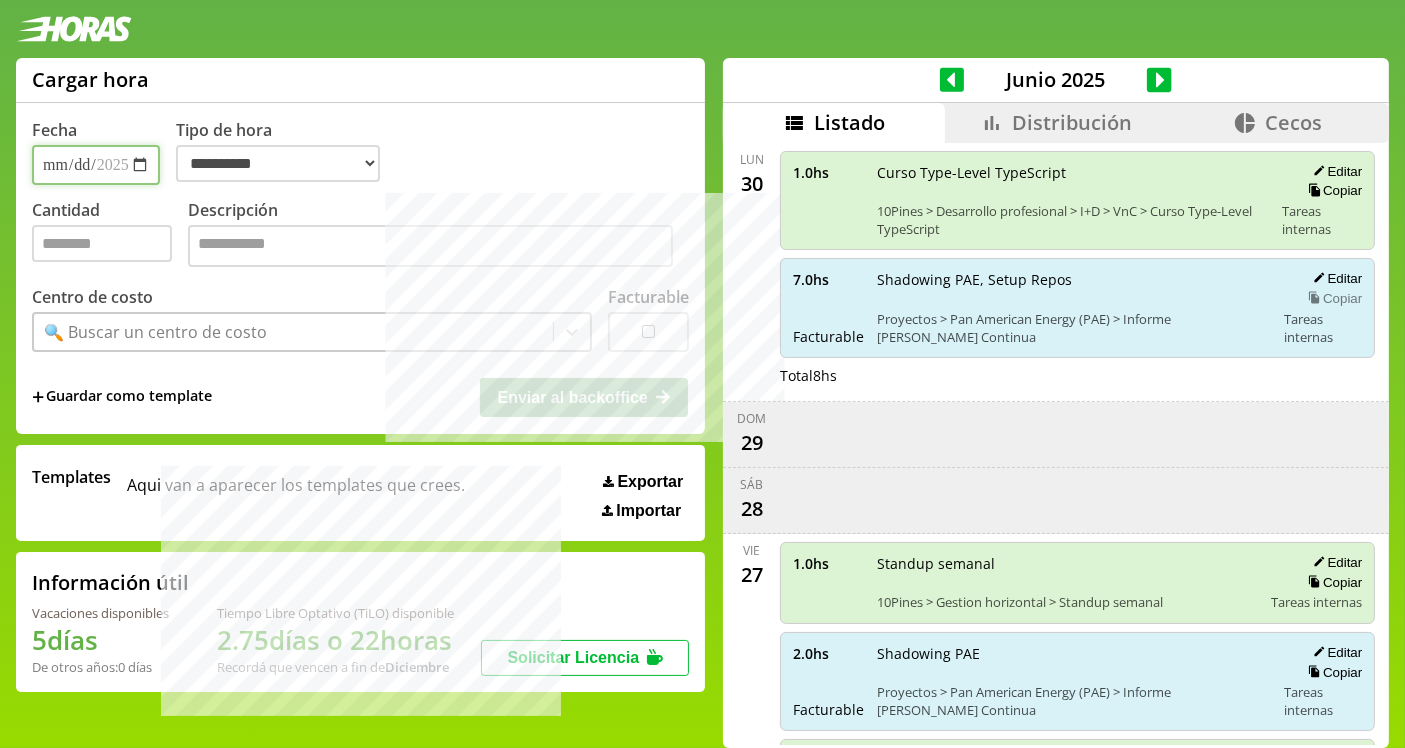 type on "*" 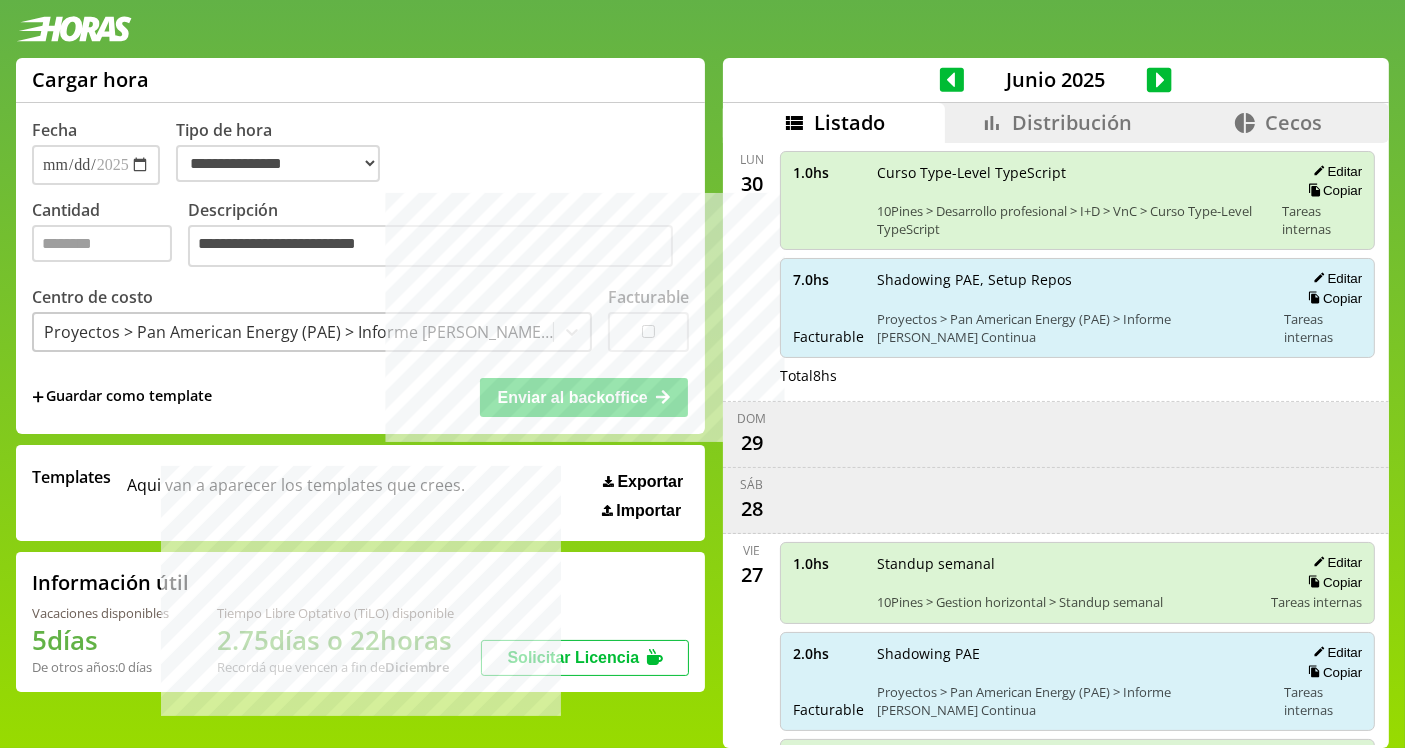 click 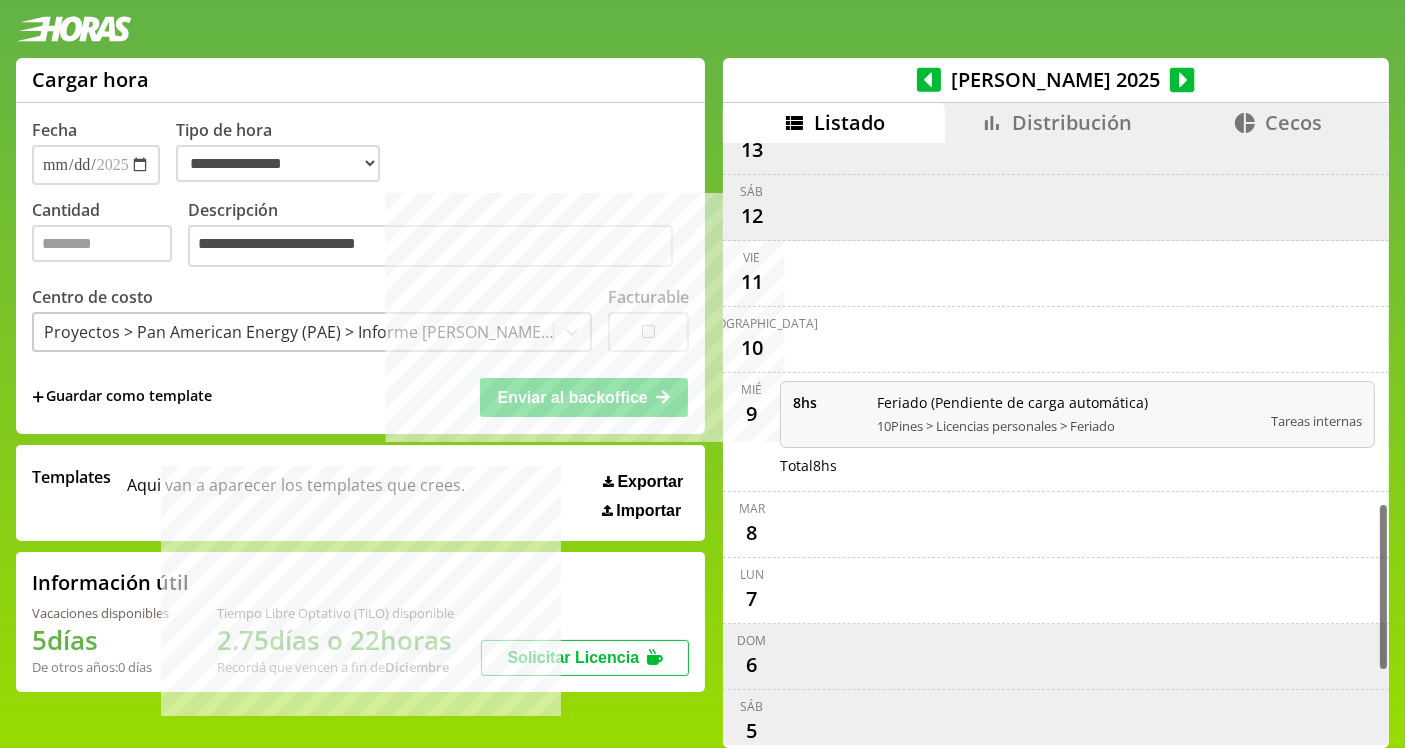 scroll, scrollTop: 1553, scrollLeft: 0, axis: vertical 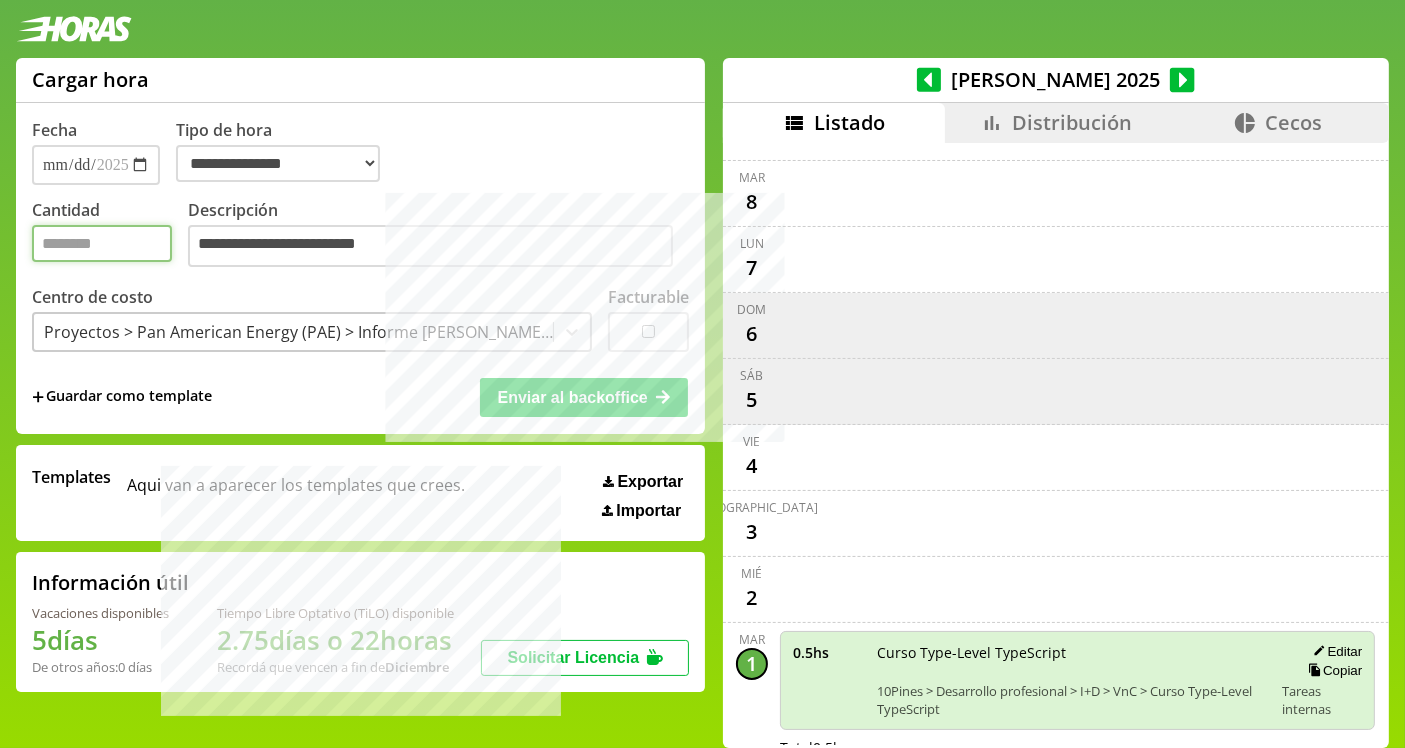 click on "*" at bounding box center [102, 243] 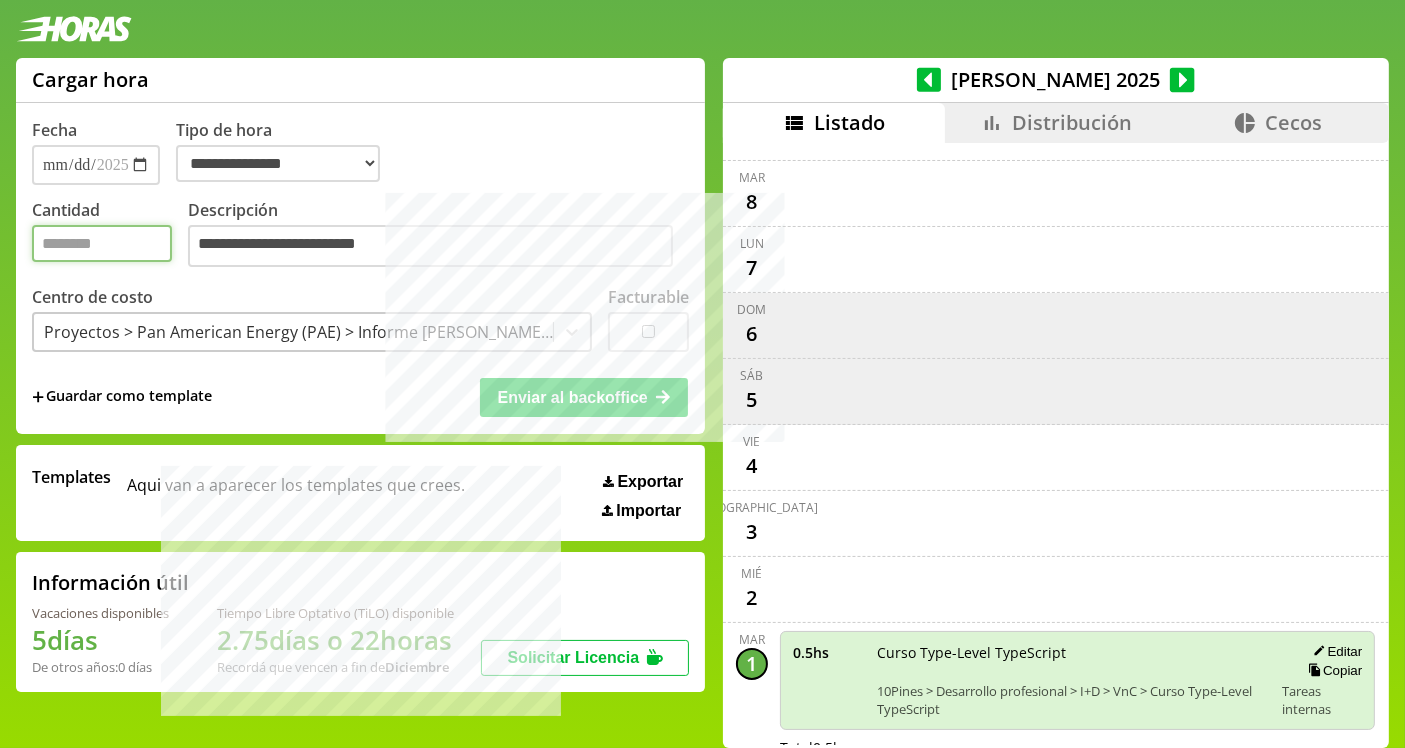 type on "***" 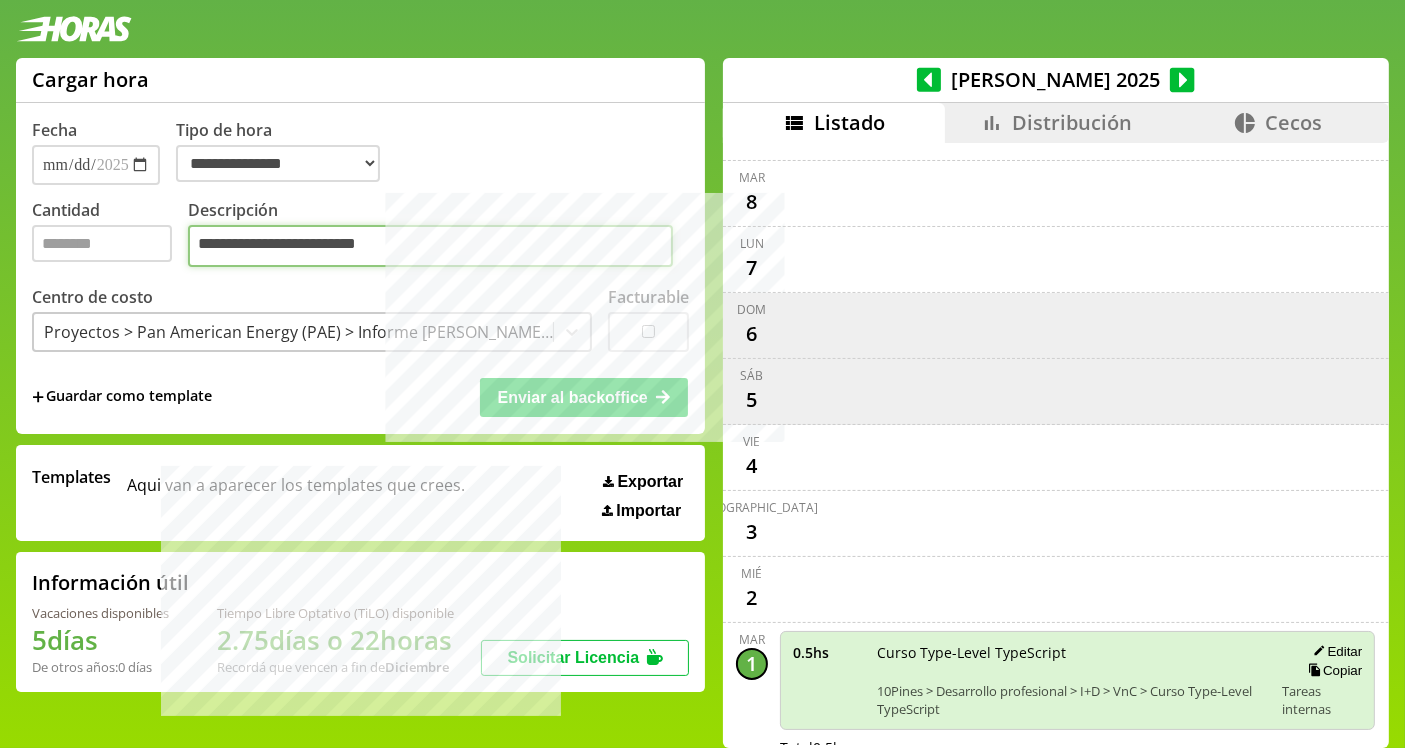 click on "**********" at bounding box center (430, 246) 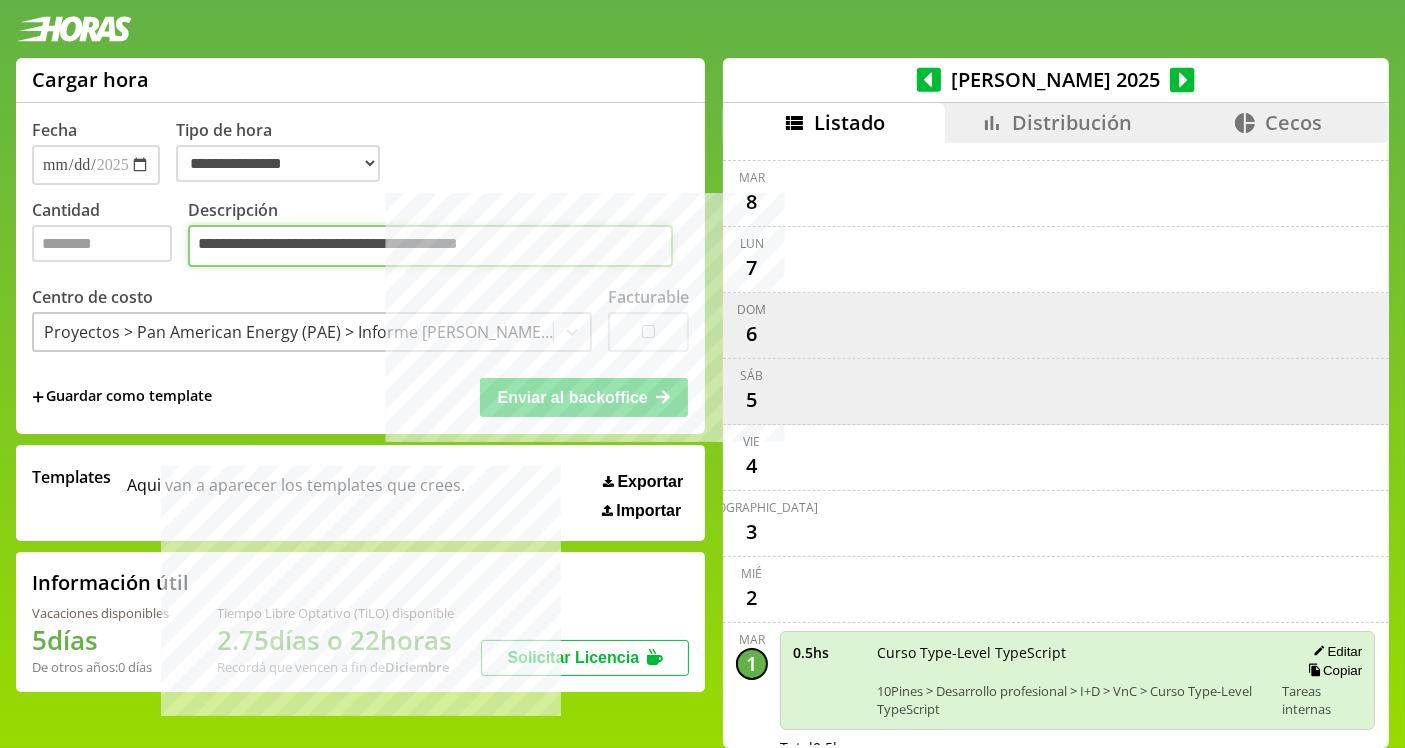paste on "**********" 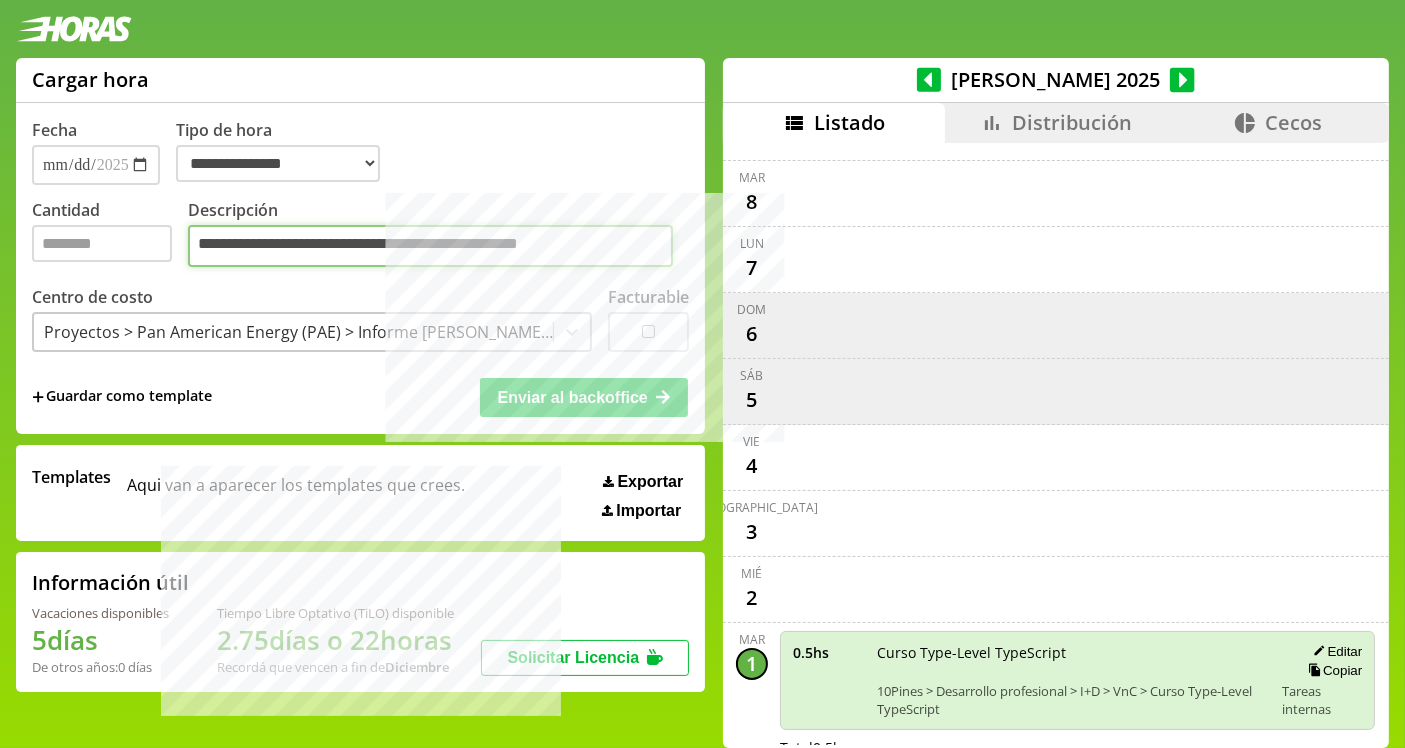 click on "**********" at bounding box center (430, 246) 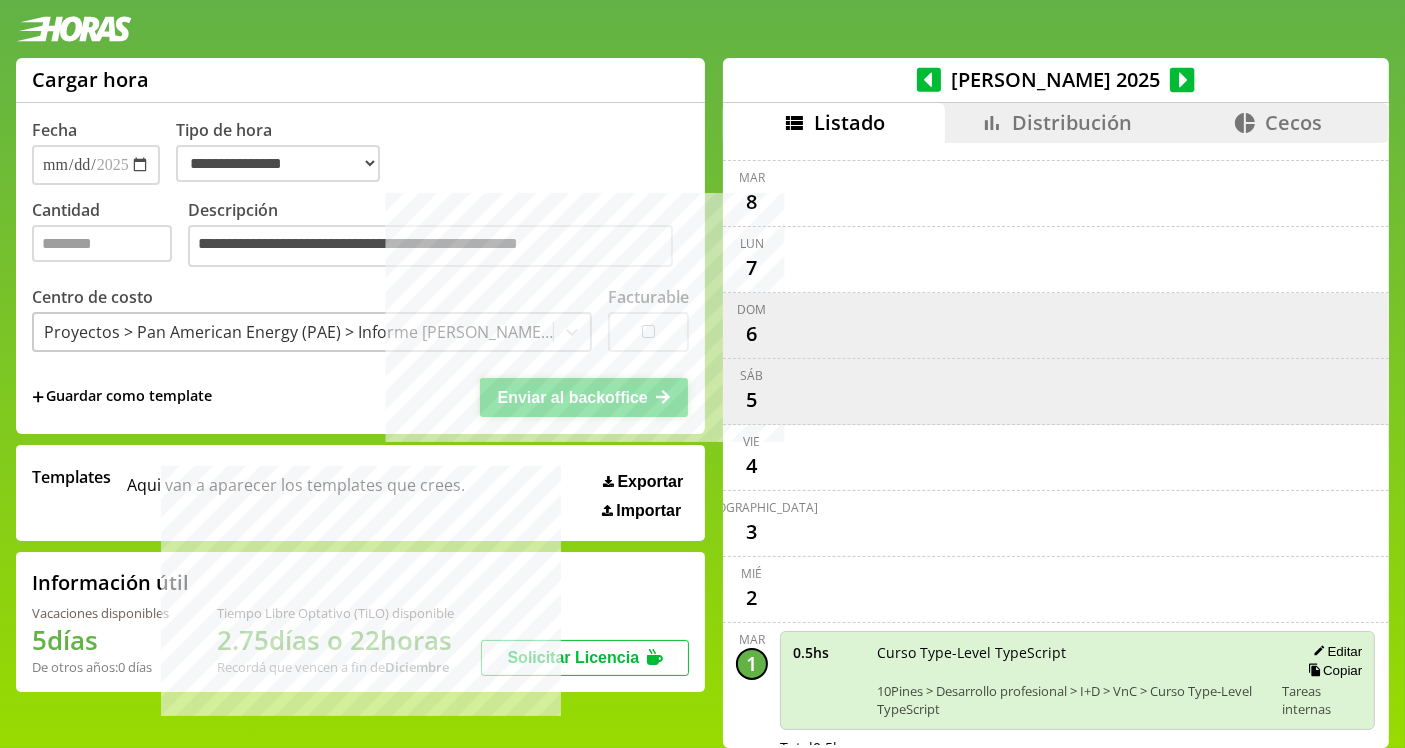 click on "Enviar al backoffice" at bounding box center [573, 397] 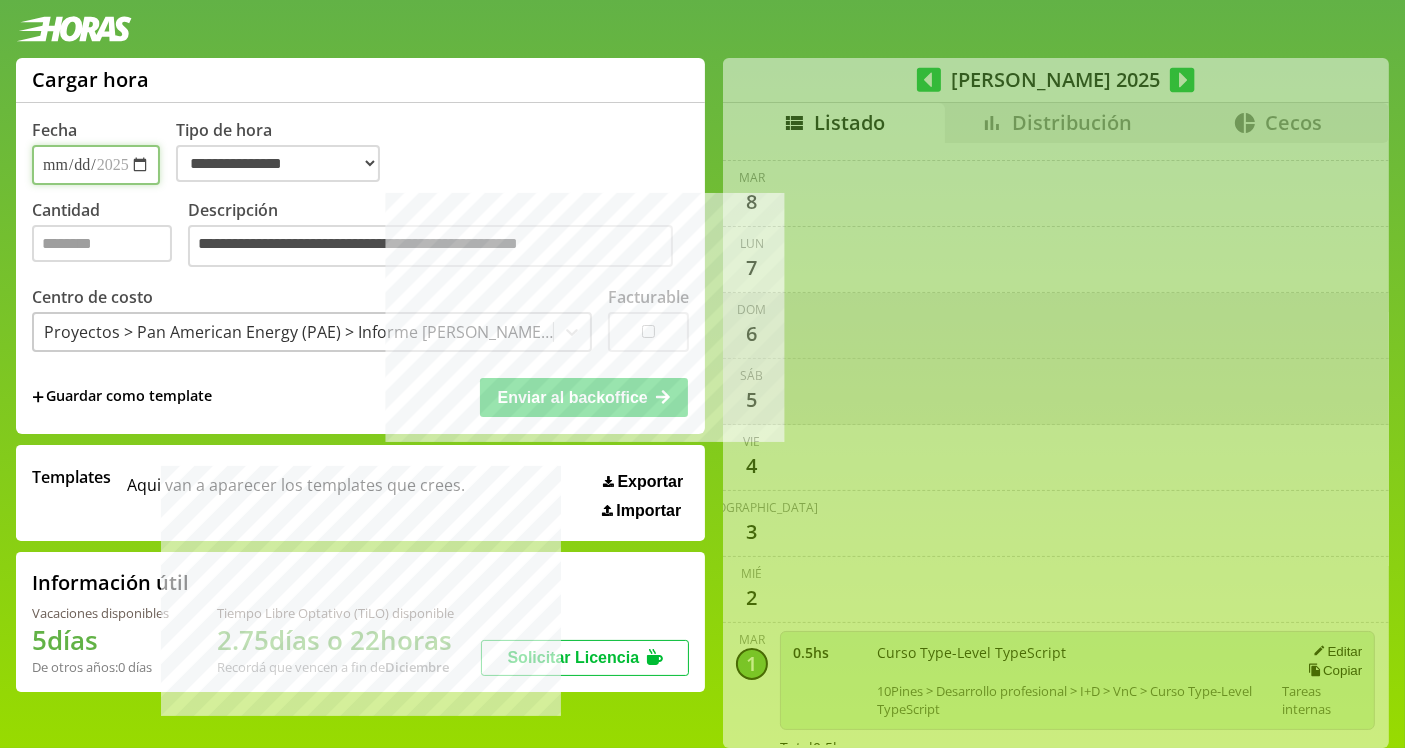select on "**********" 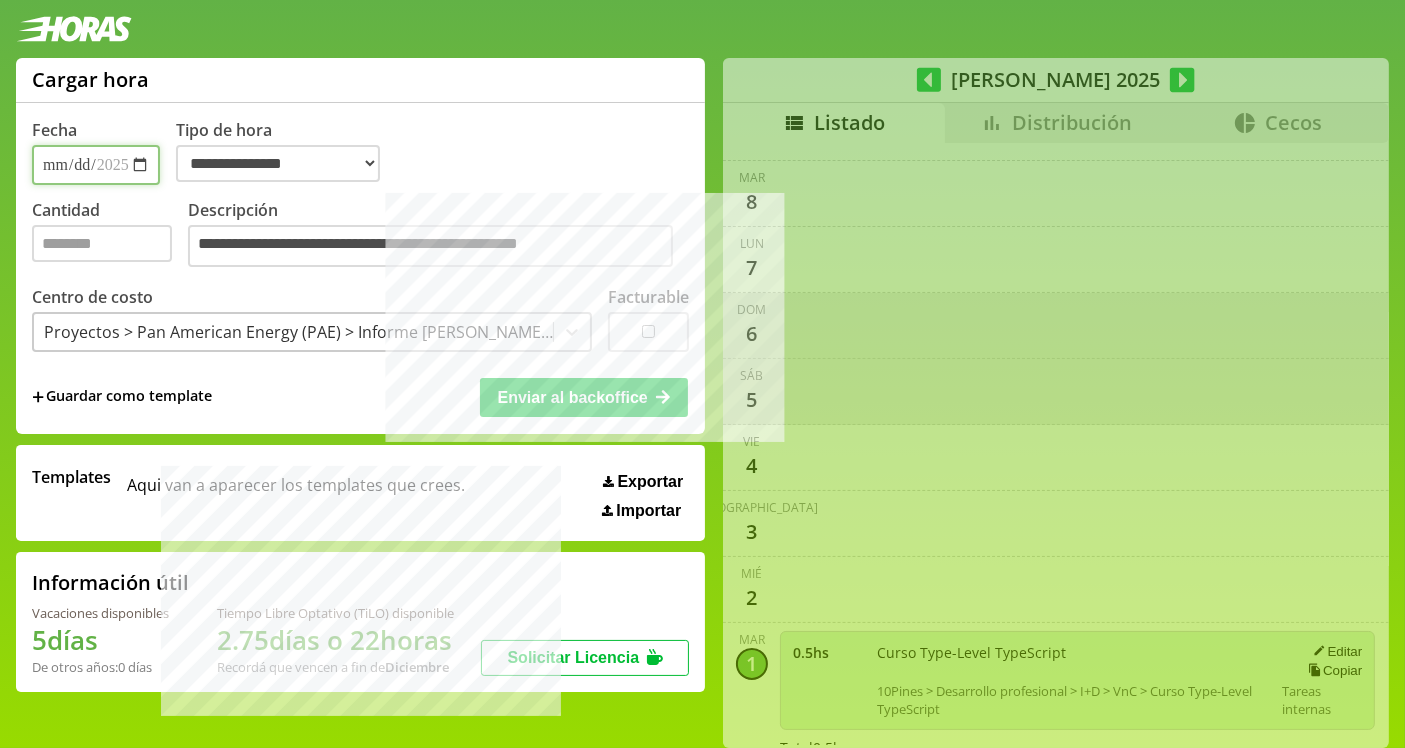 type 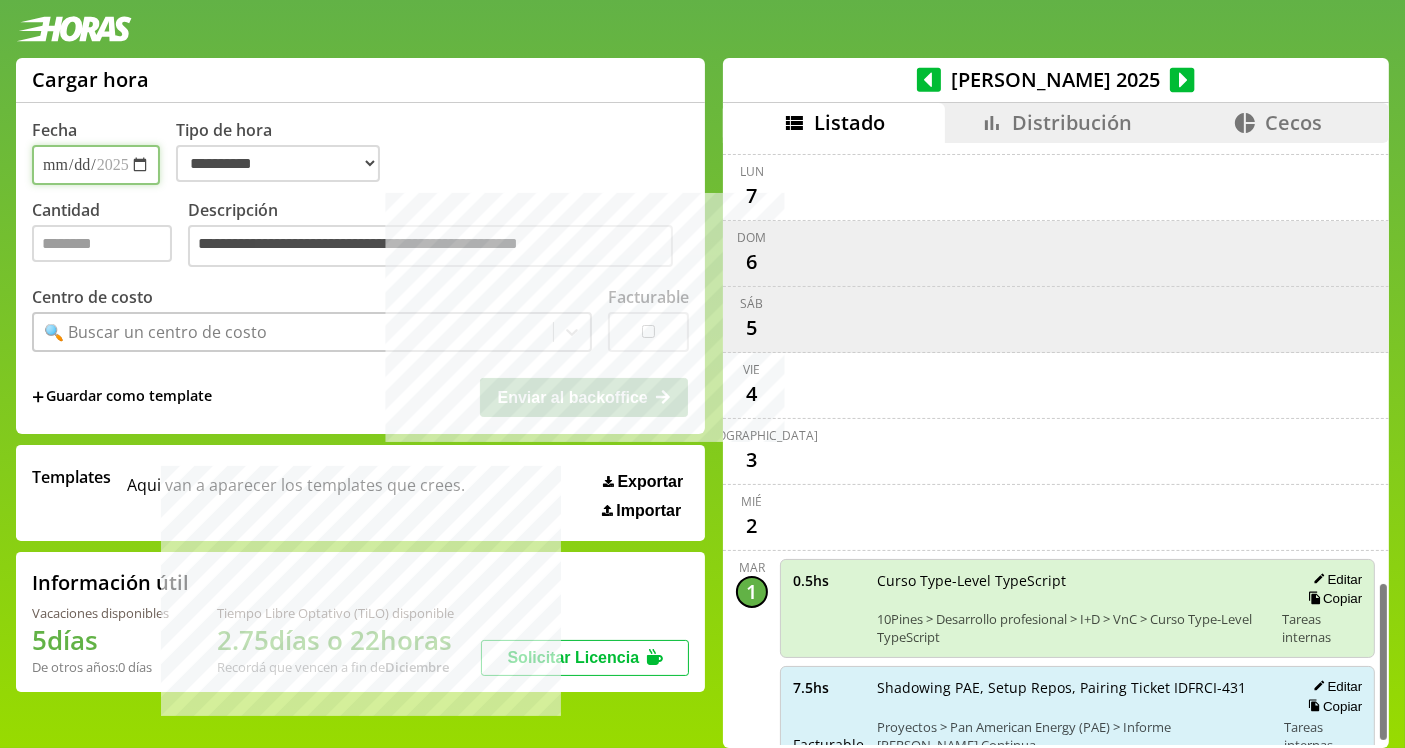 scroll, scrollTop: 1660, scrollLeft: 0, axis: vertical 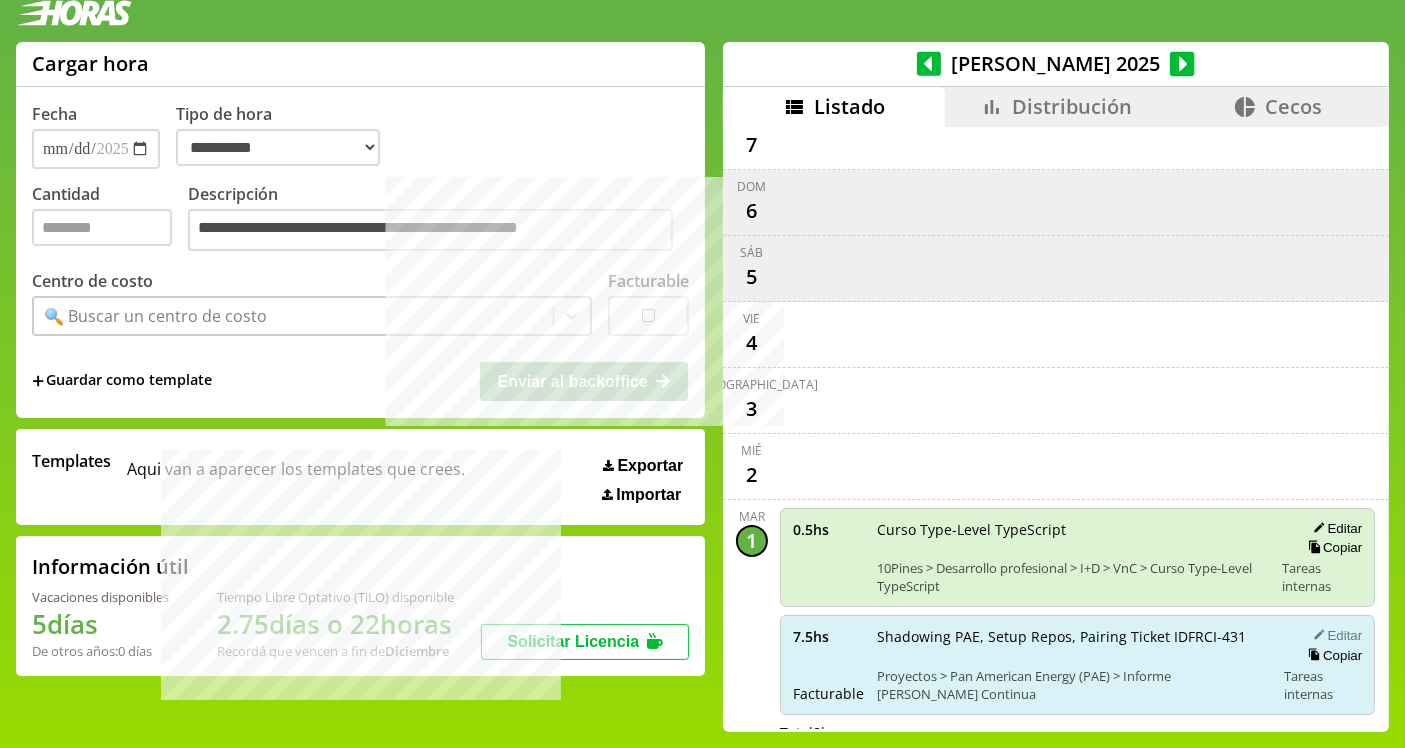 click on "Editar" at bounding box center [1334, 635] 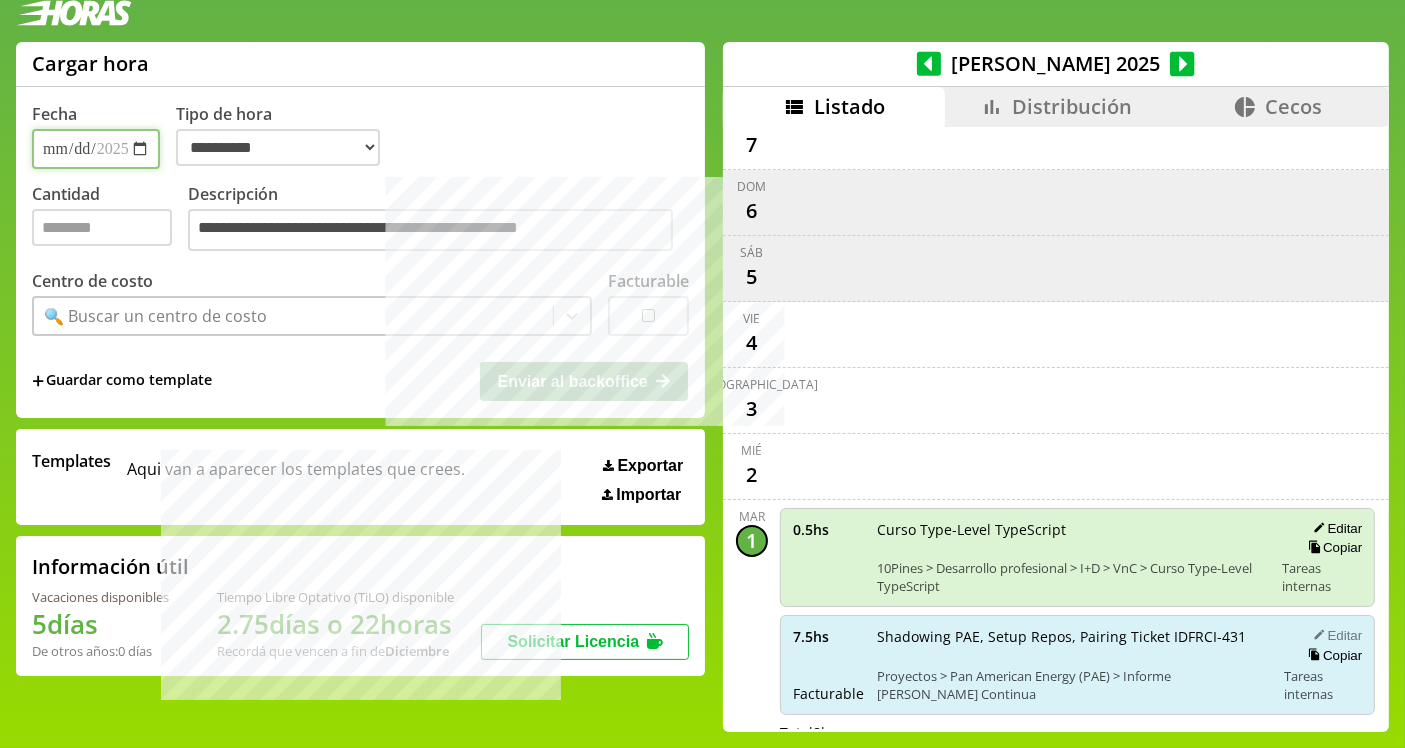 select on "**********" 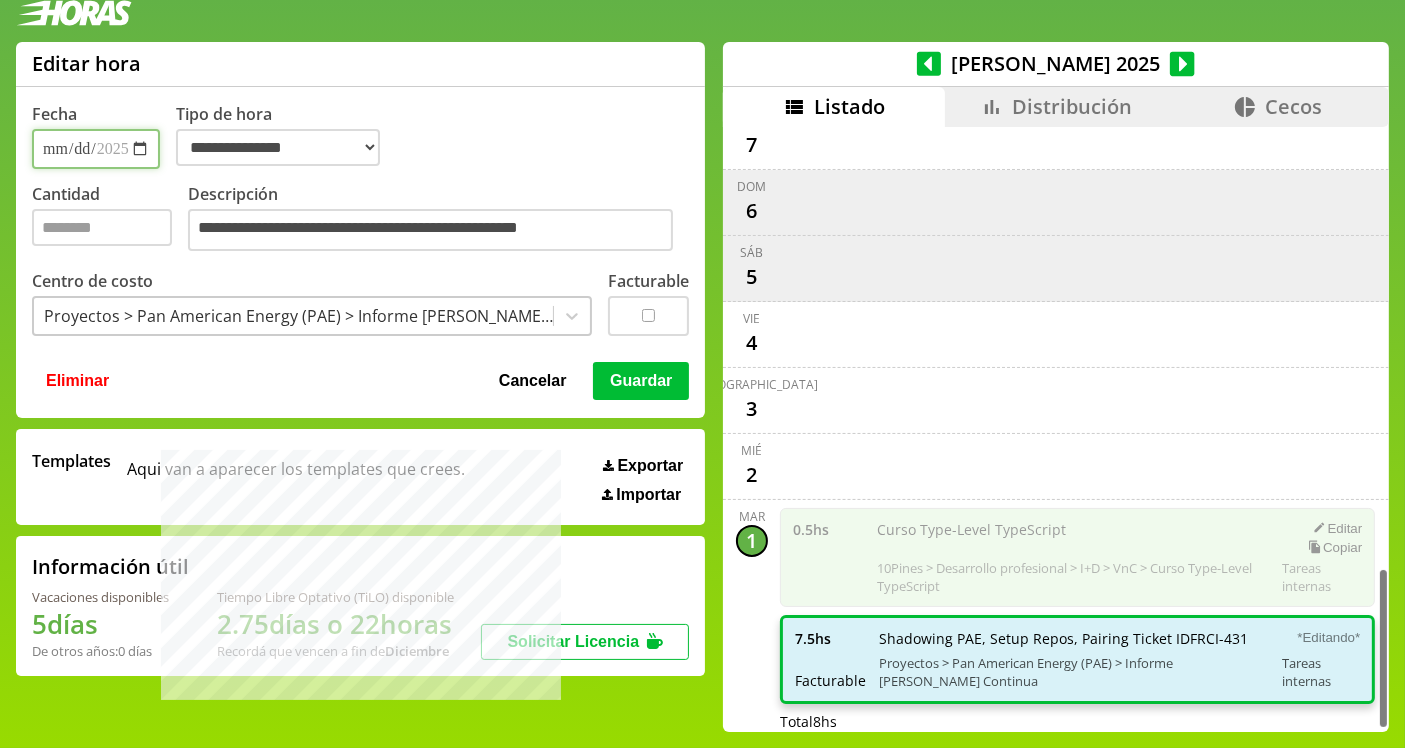 scroll, scrollTop: 1649, scrollLeft: 0, axis: vertical 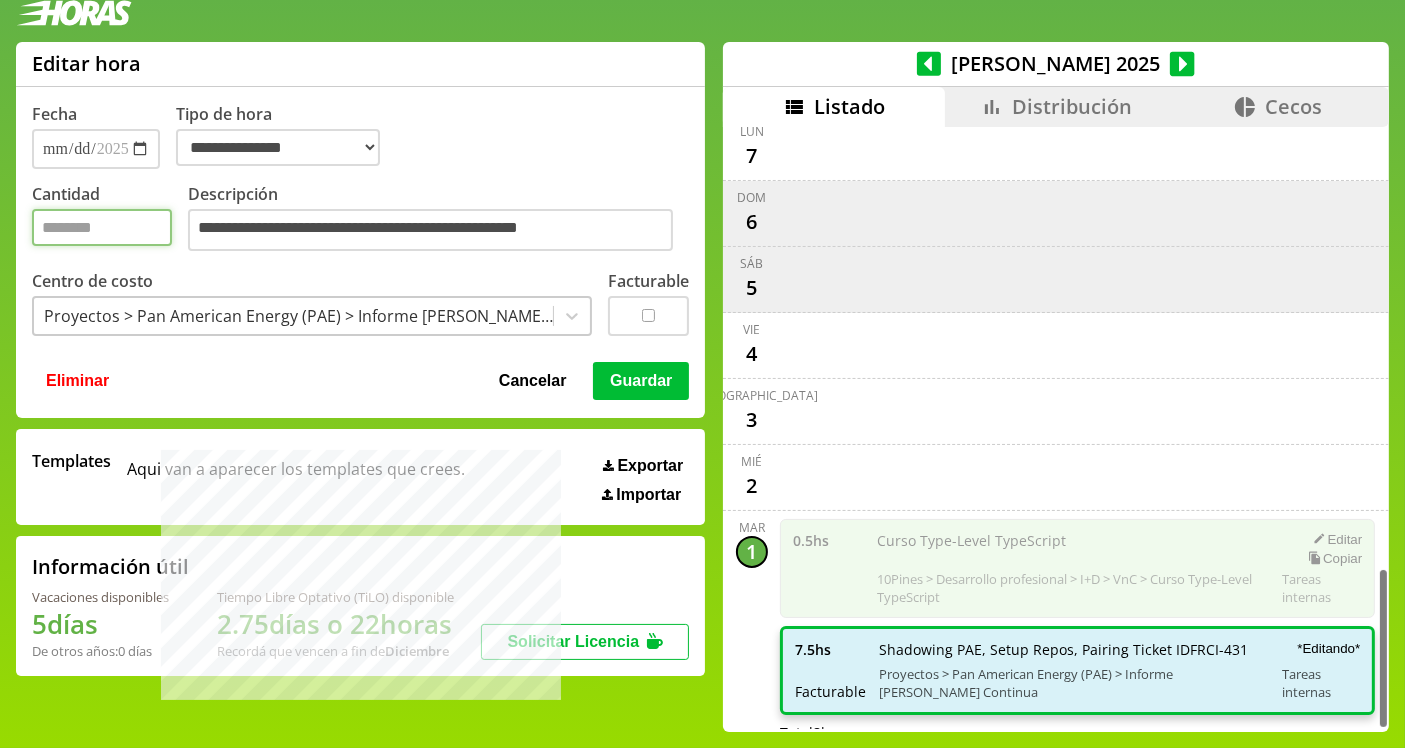 click on "***" at bounding box center [102, 227] 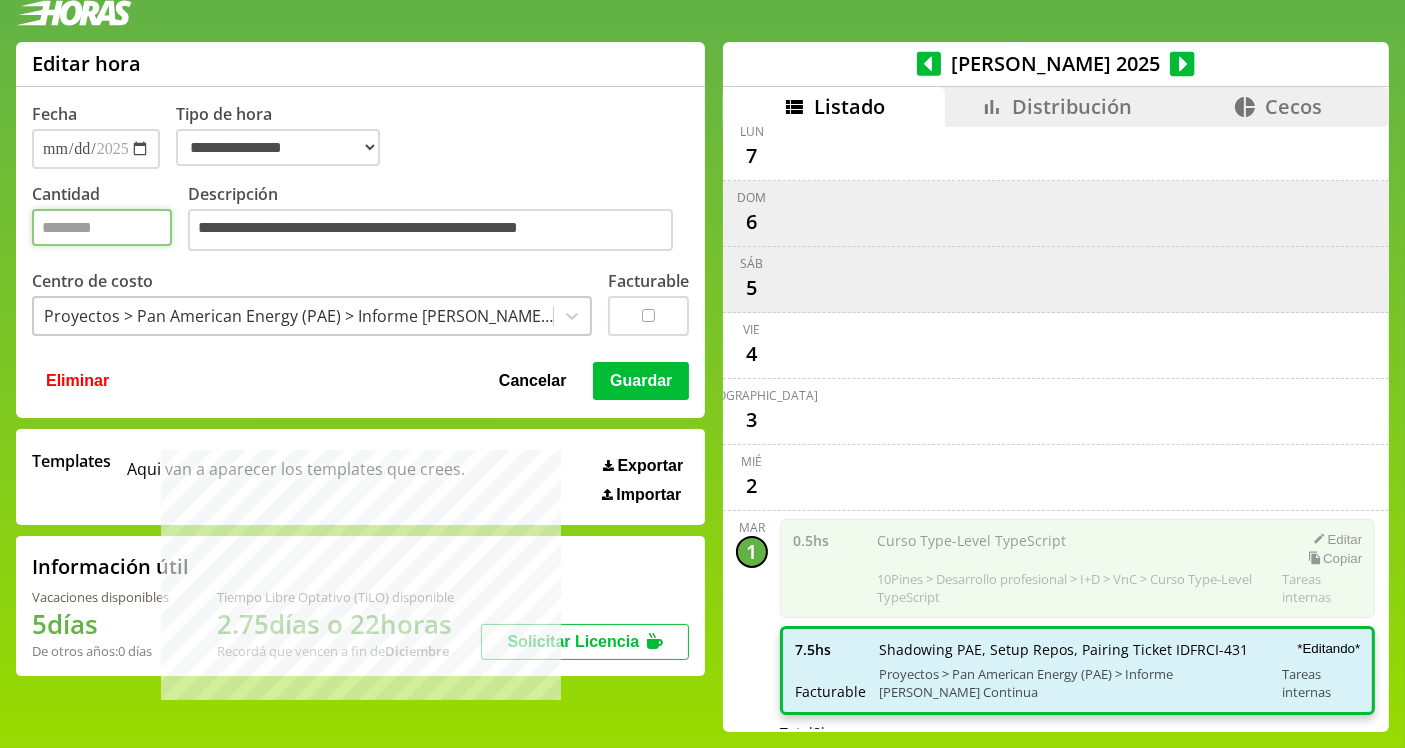 click on "***" at bounding box center (102, 227) 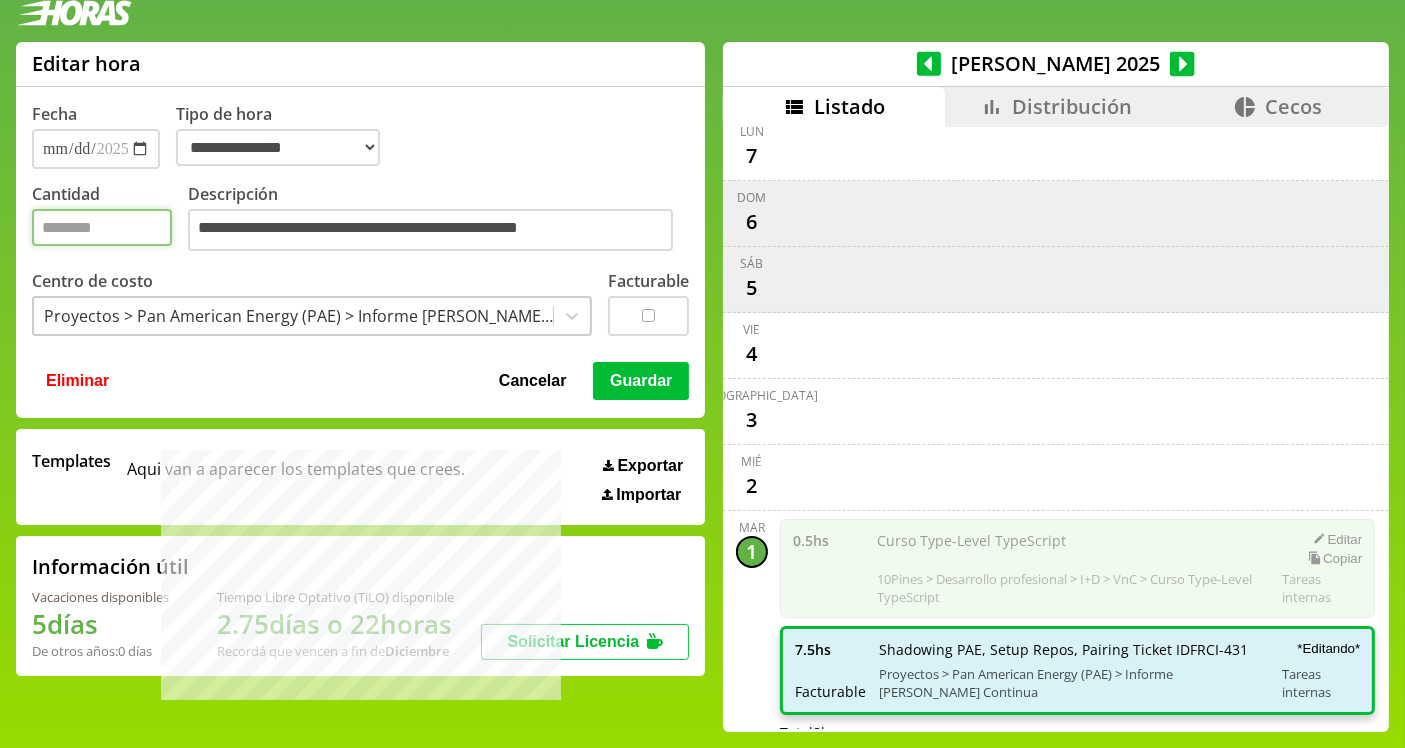 type on "***" 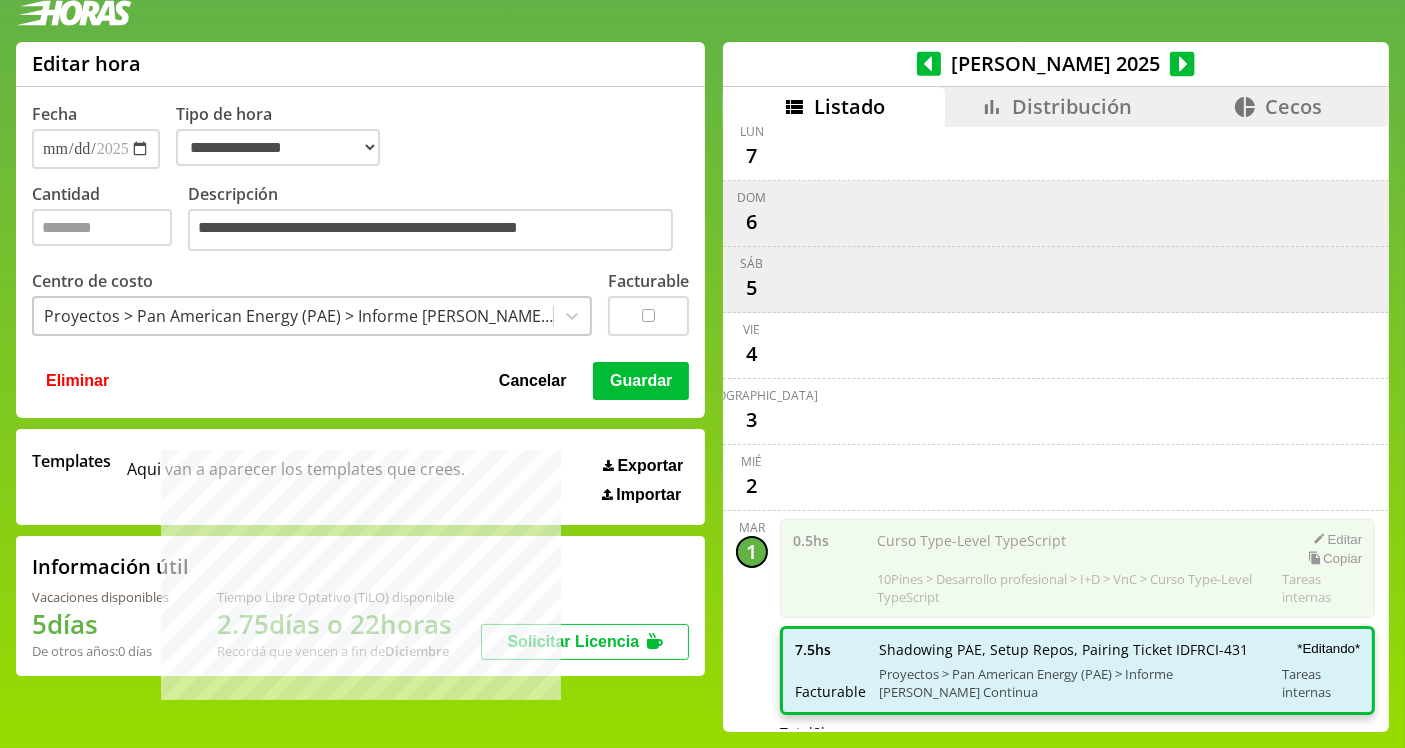click on "Guardar" at bounding box center [641, 381] 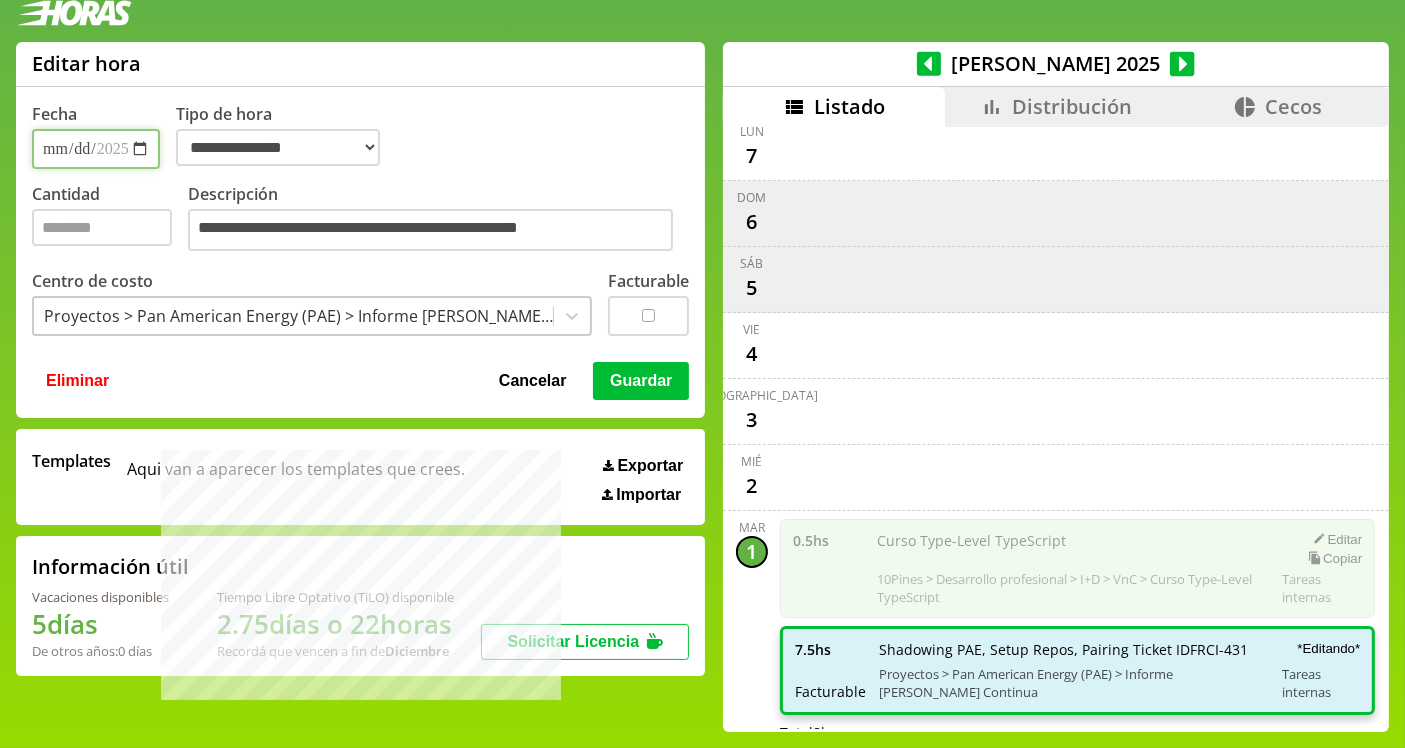 select on "**********" 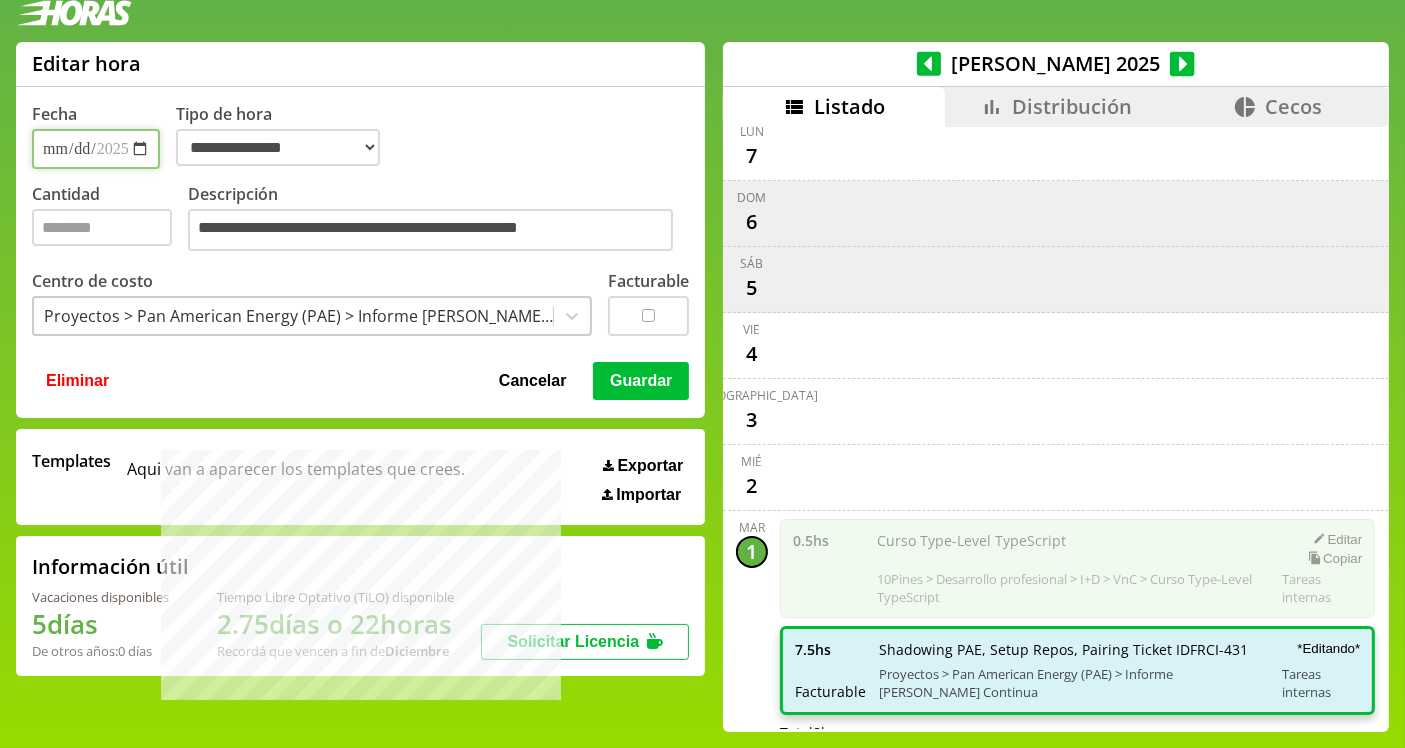 type 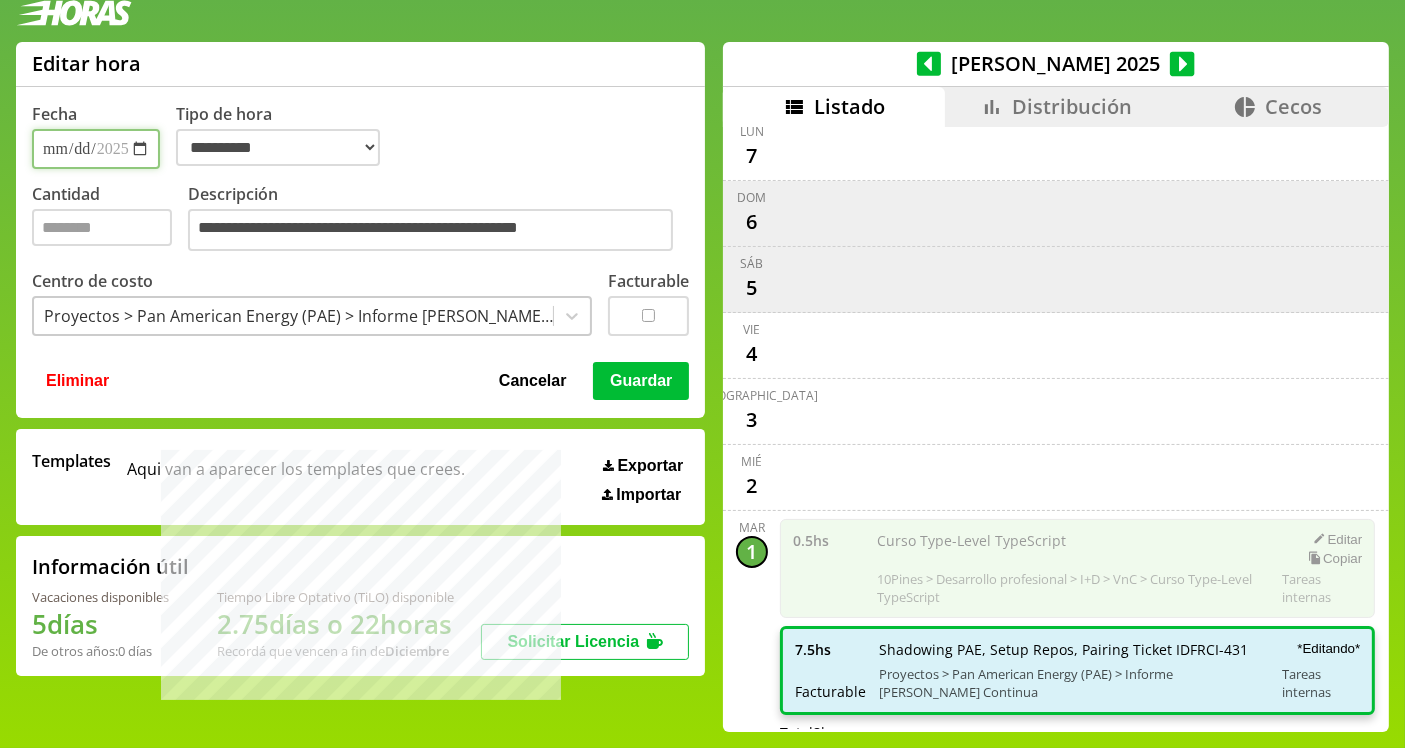 scroll, scrollTop: 1660, scrollLeft: 0, axis: vertical 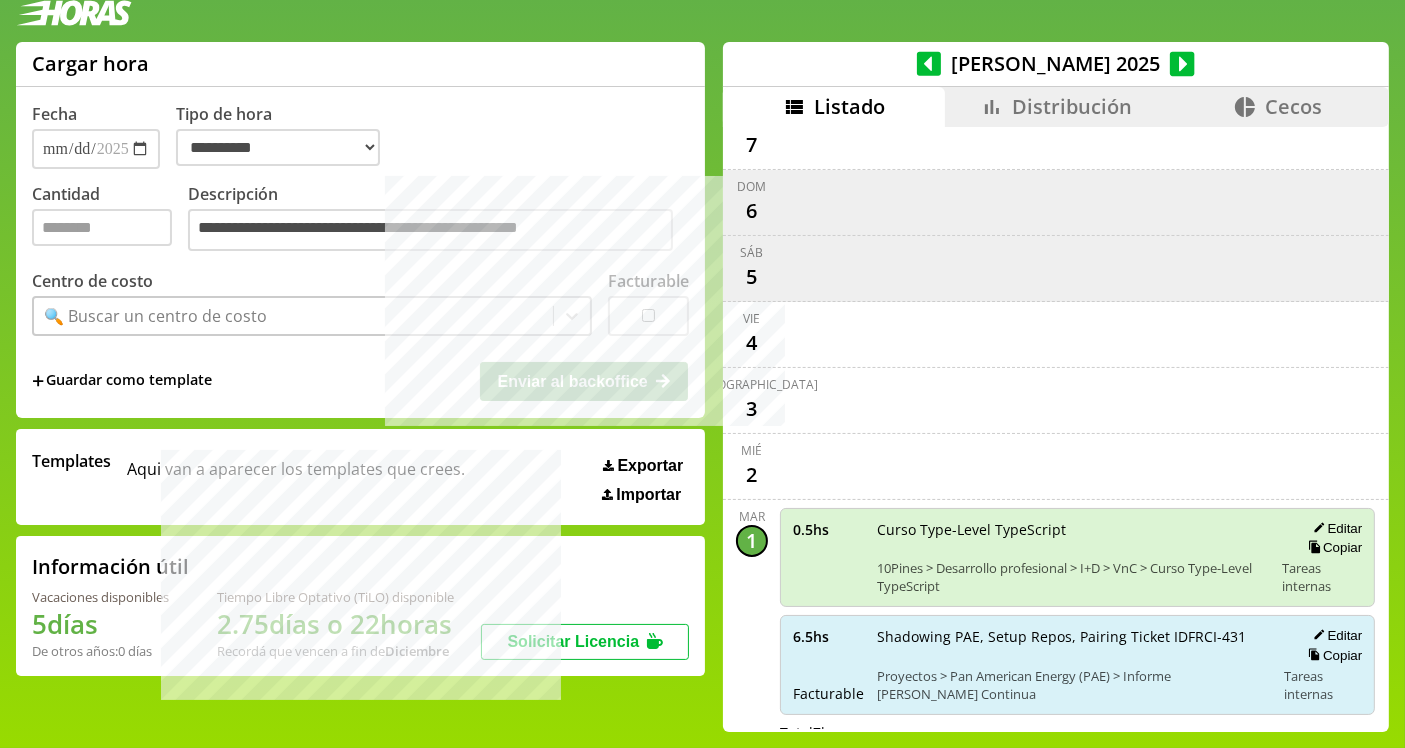 click 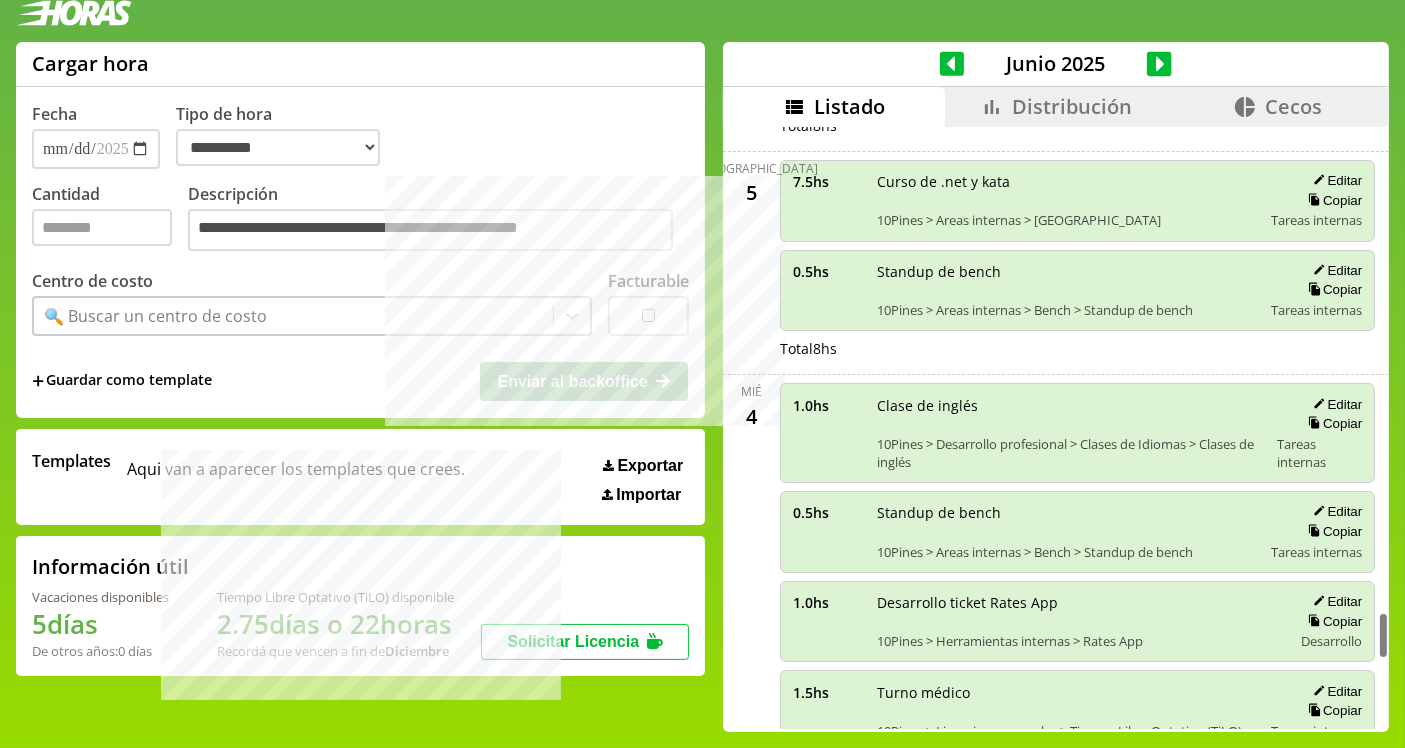 scroll, scrollTop: 6170, scrollLeft: 0, axis: vertical 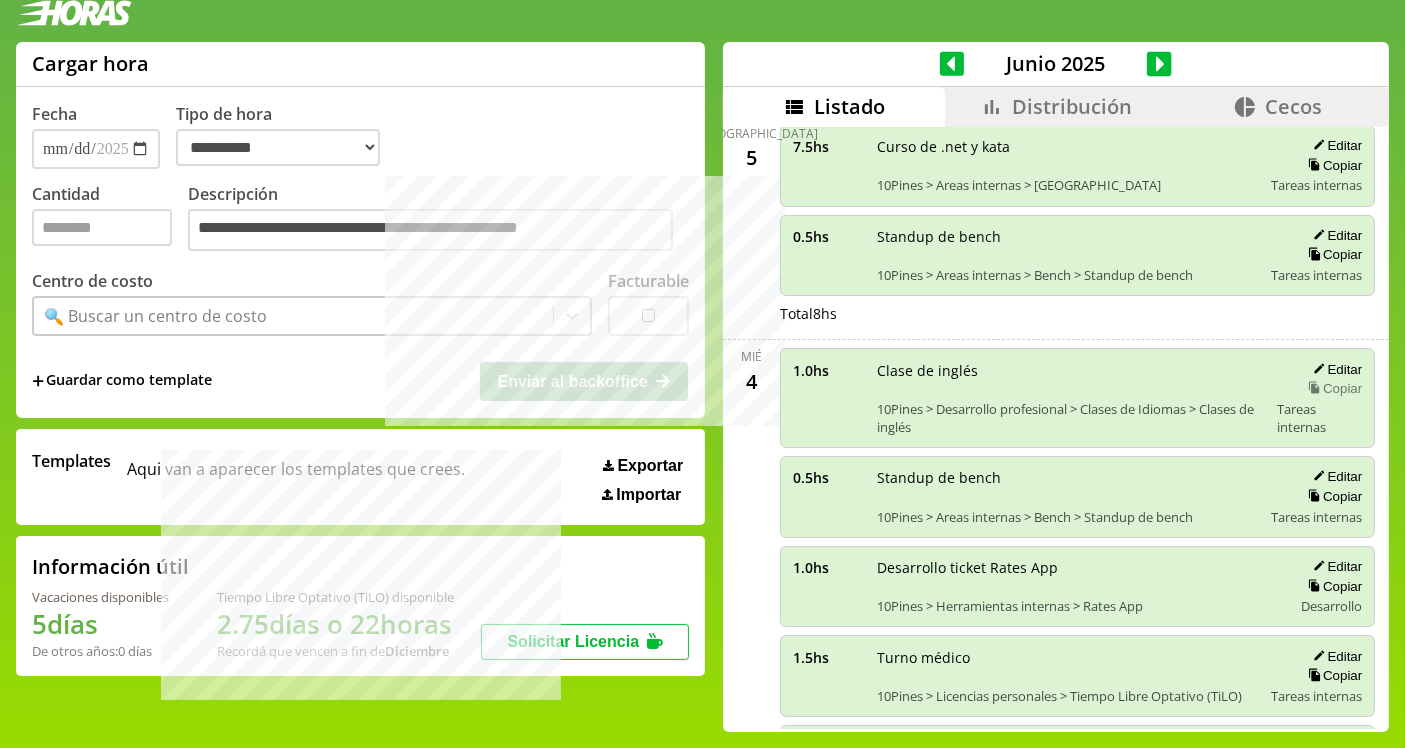 click on "Copiar" at bounding box center (1332, 388) 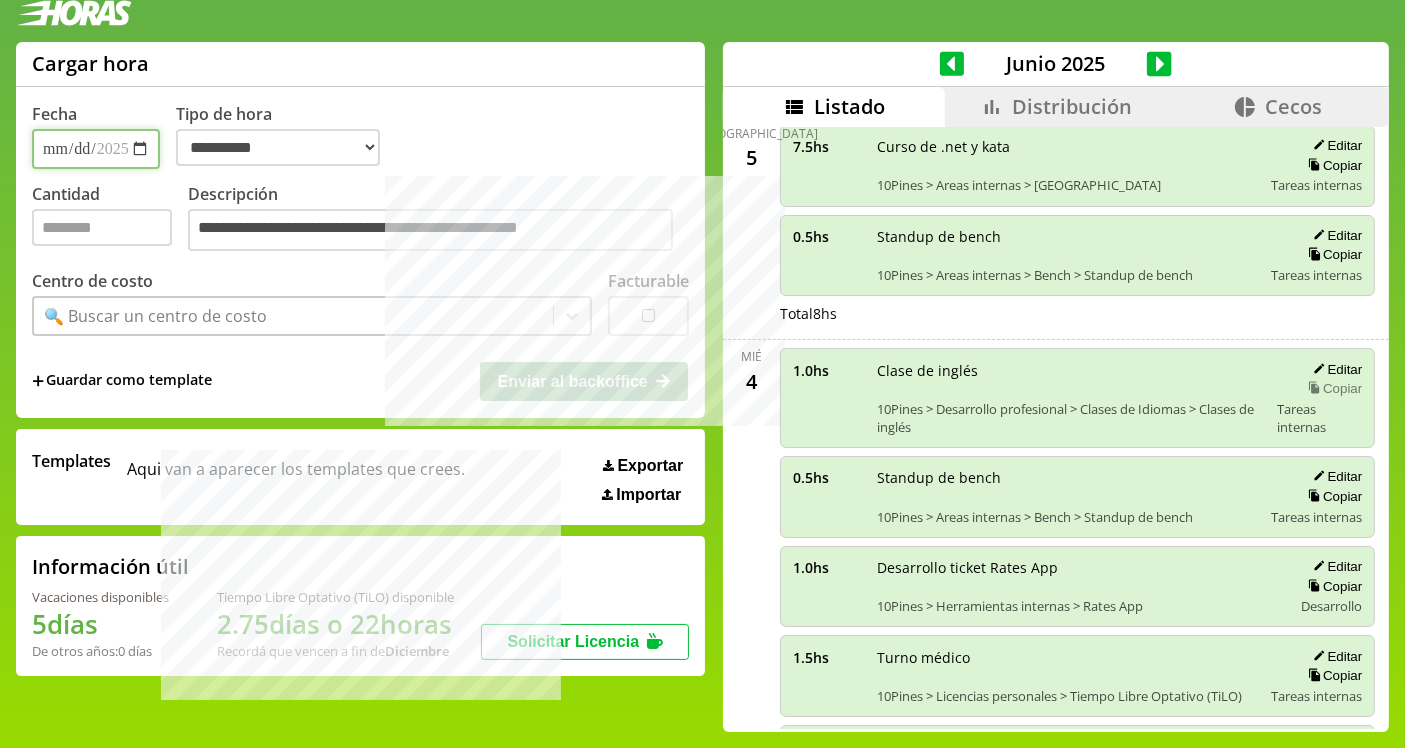select on "**********" 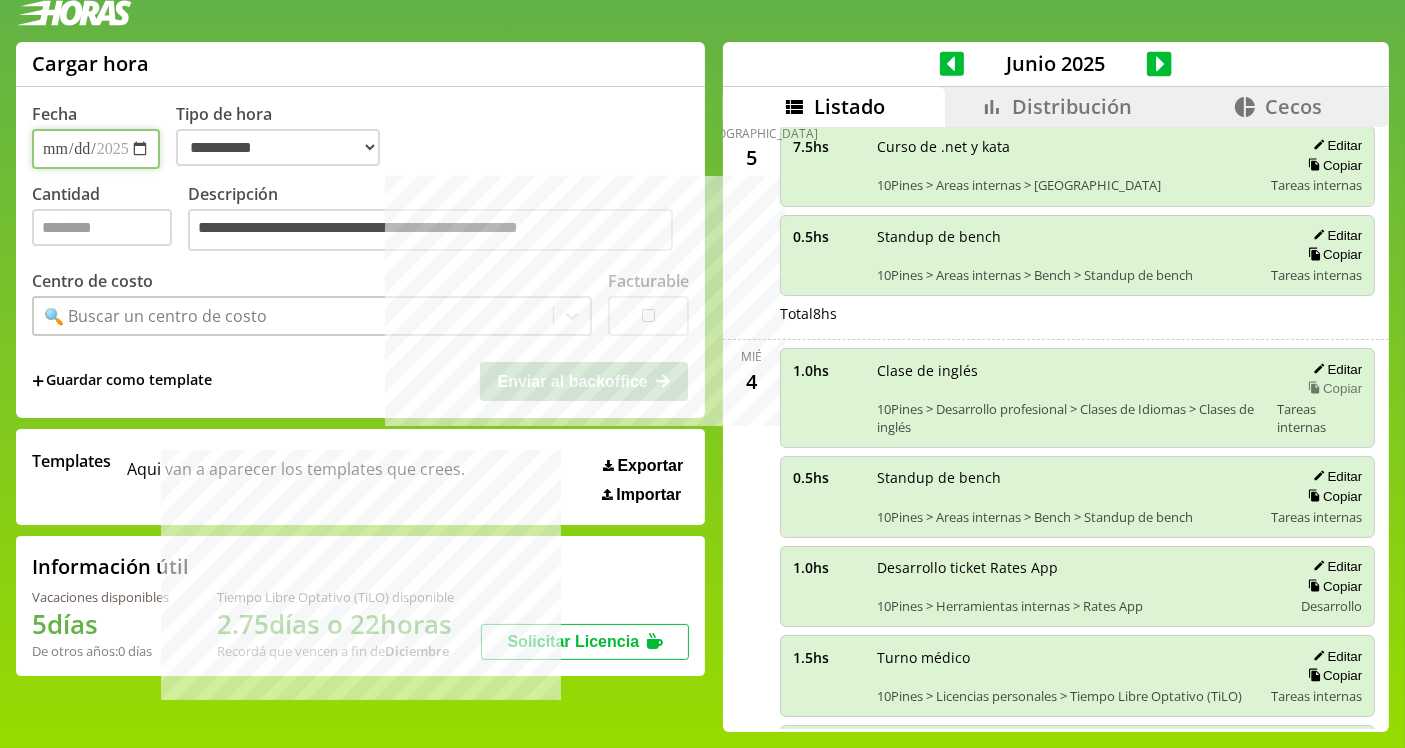 type on "*" 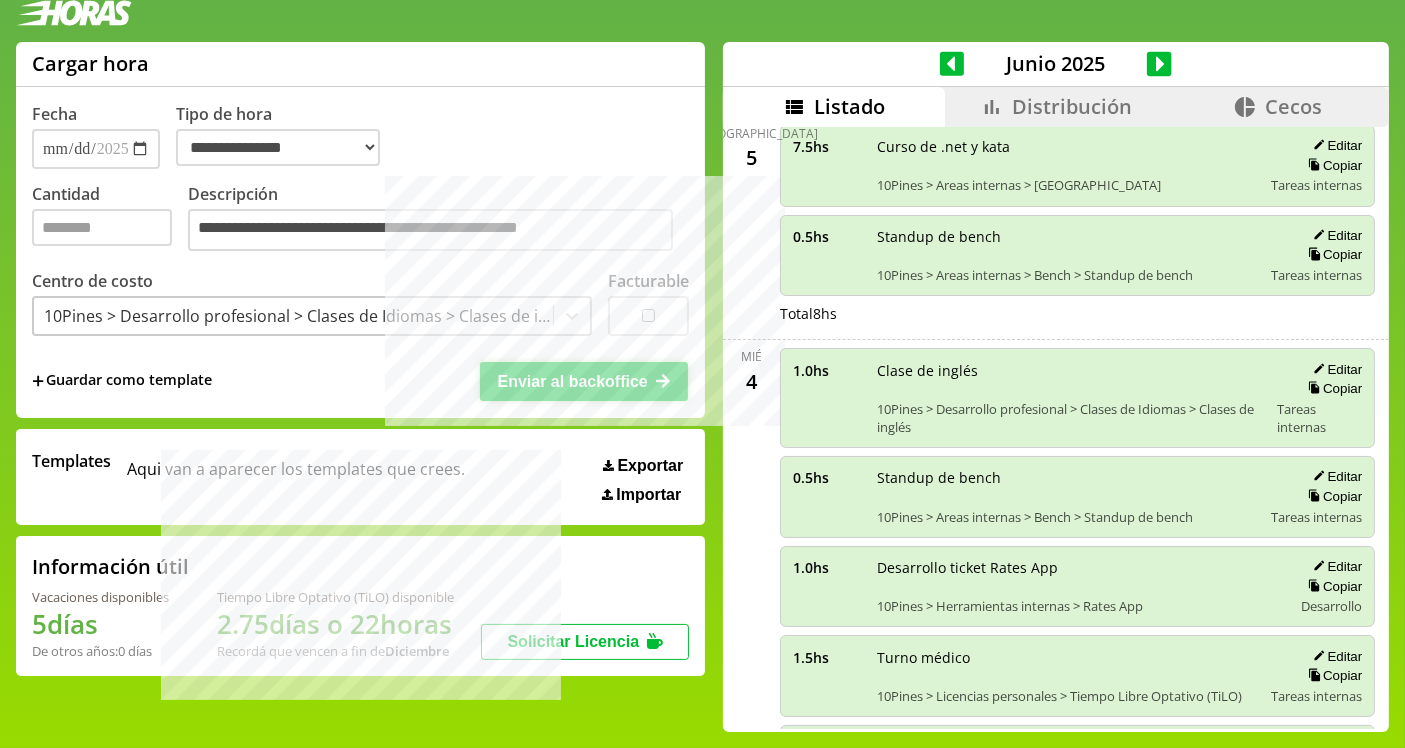 click on "Enviar al backoffice" at bounding box center [573, 381] 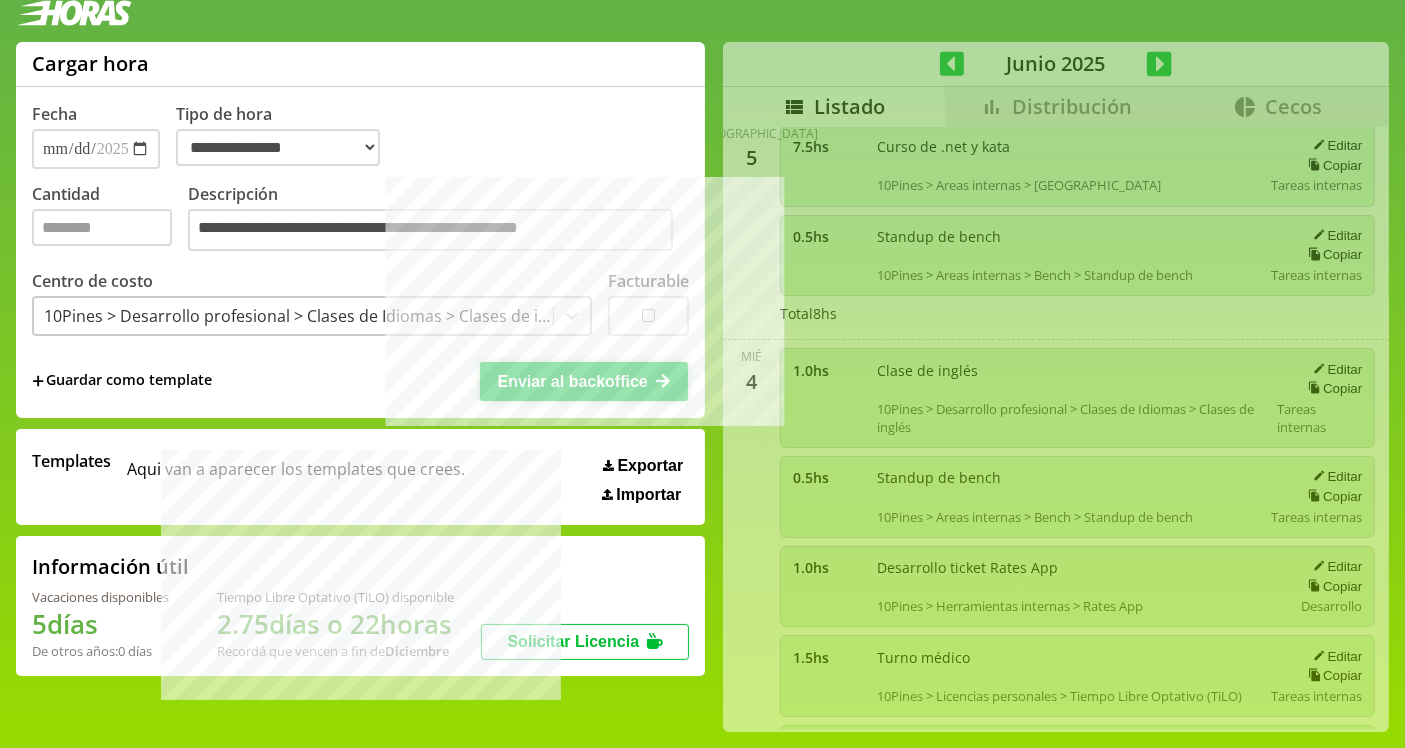 scroll, scrollTop: 3, scrollLeft: 0, axis: vertical 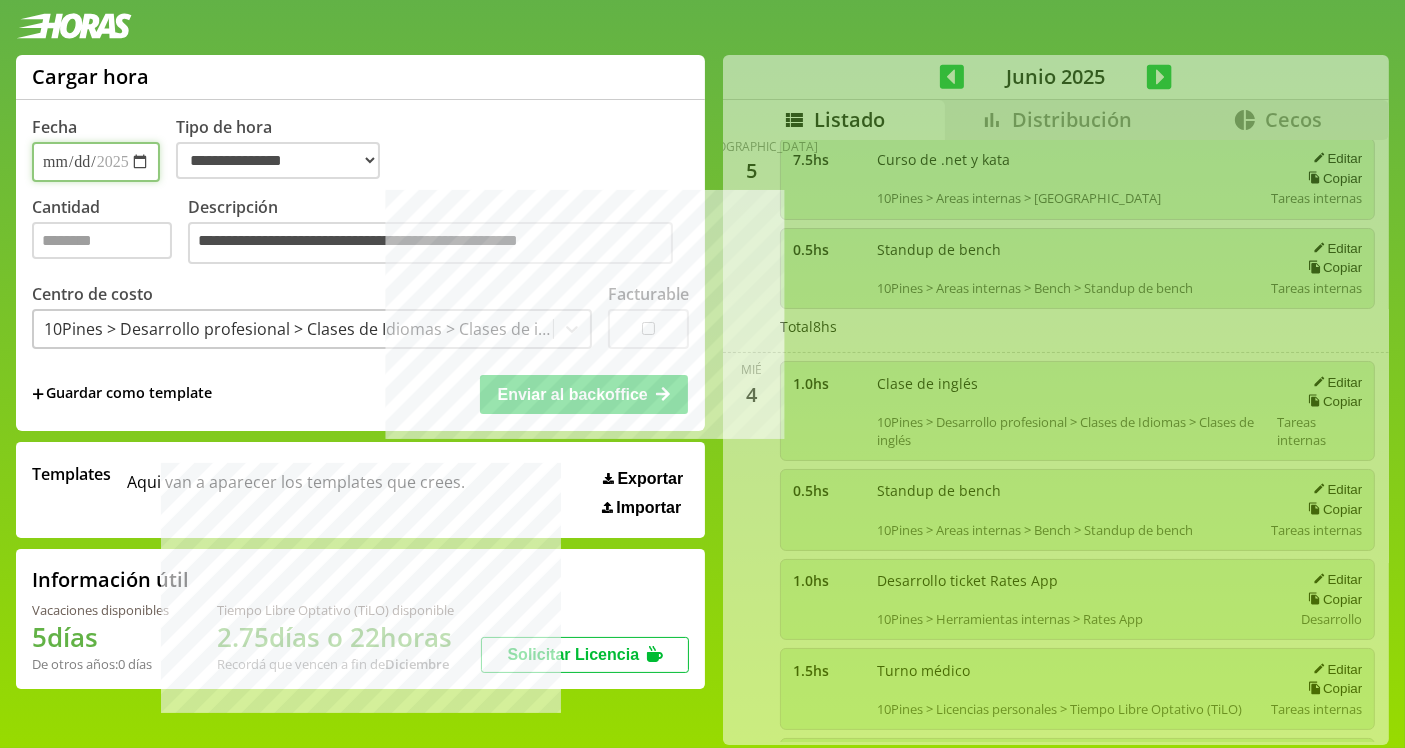 select on "**********" 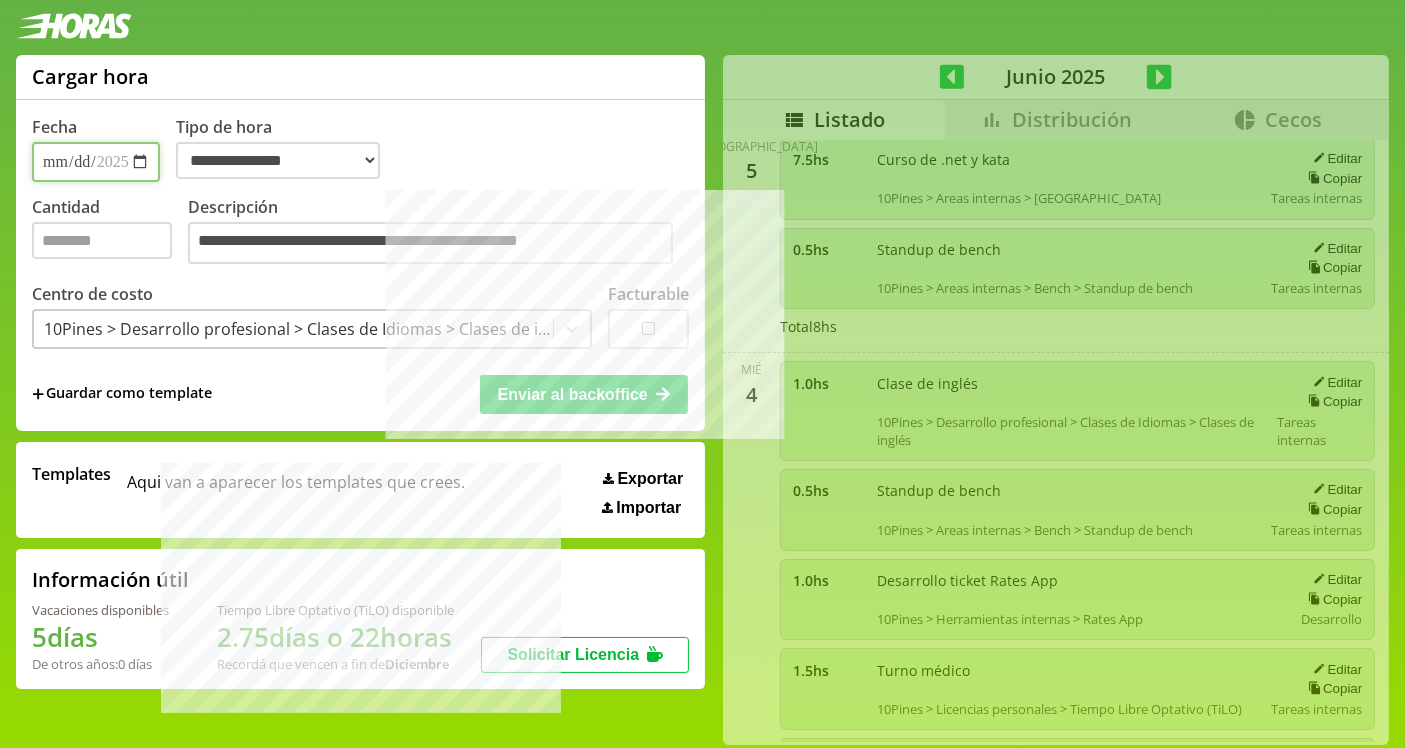 type 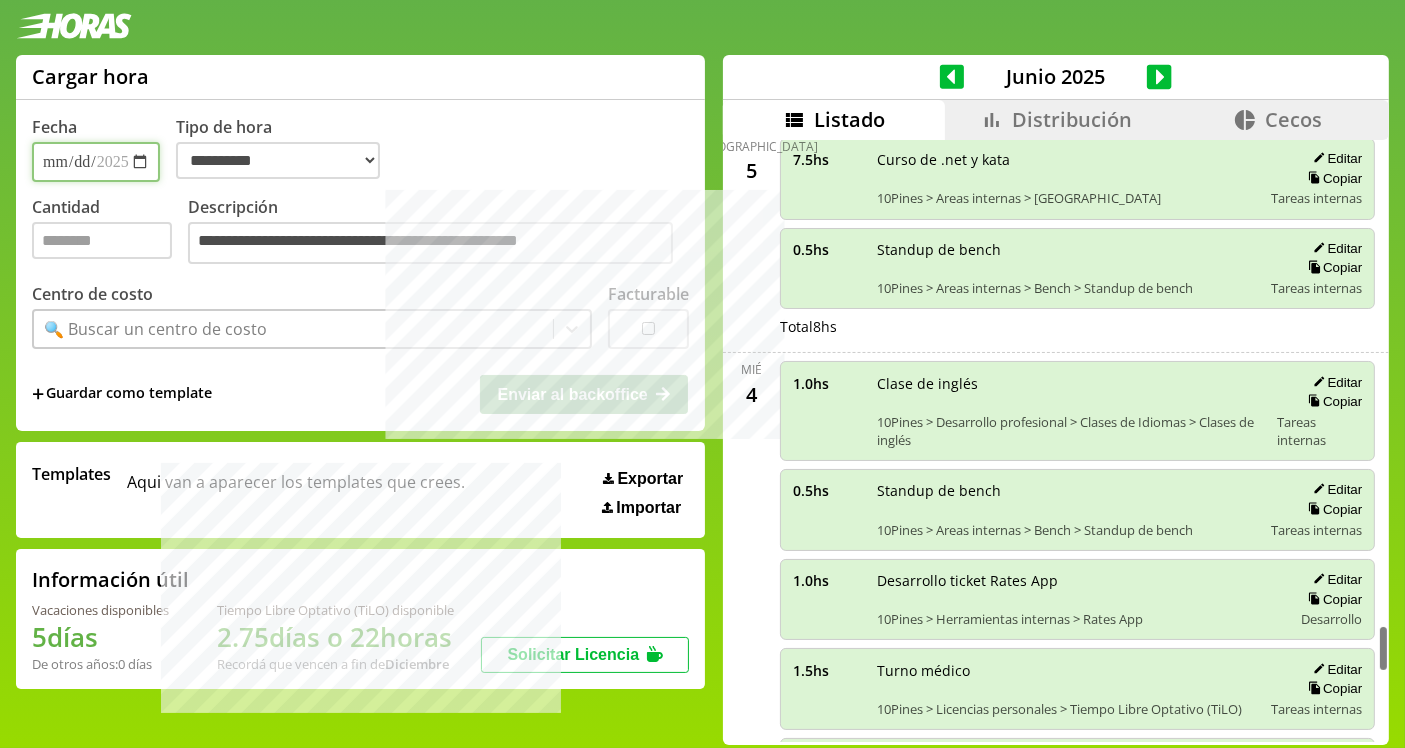 scroll, scrollTop: 0, scrollLeft: 0, axis: both 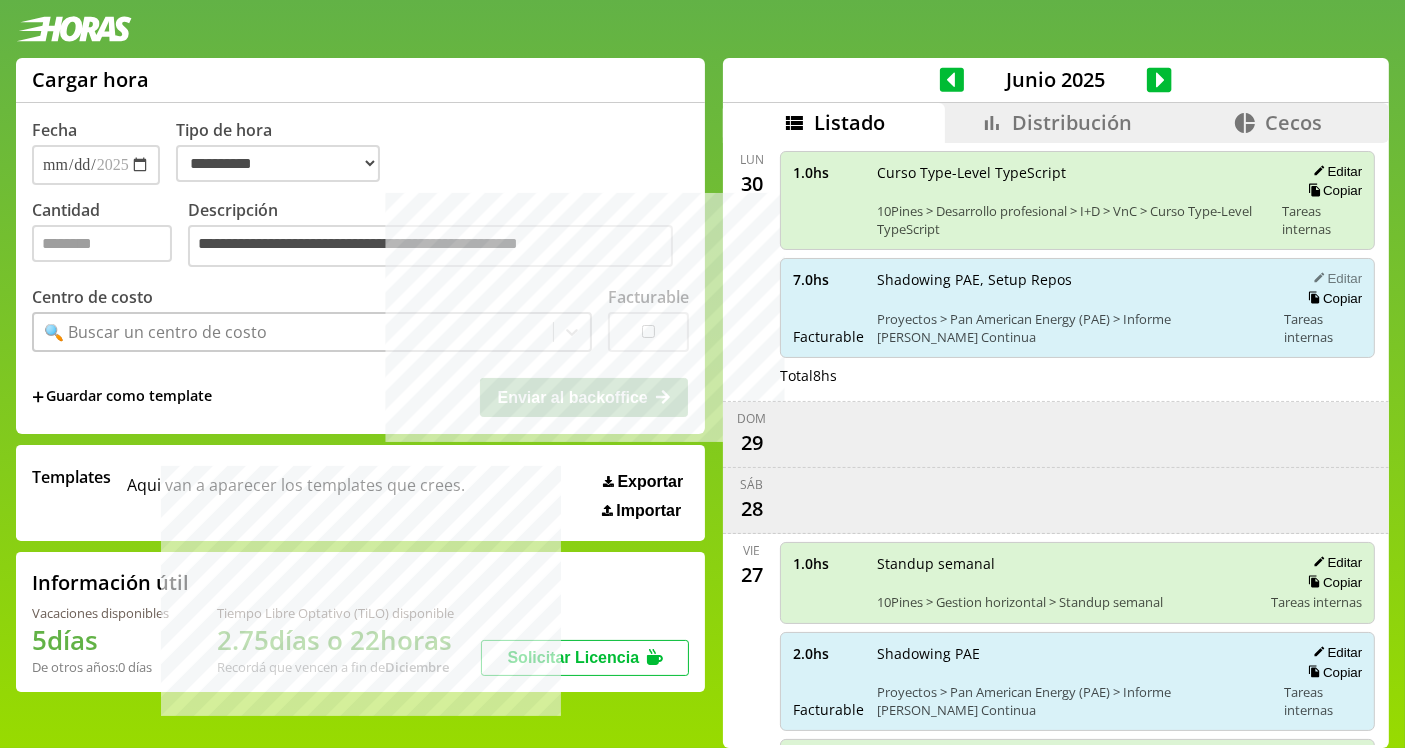 click on "Editar" at bounding box center [1334, 278] 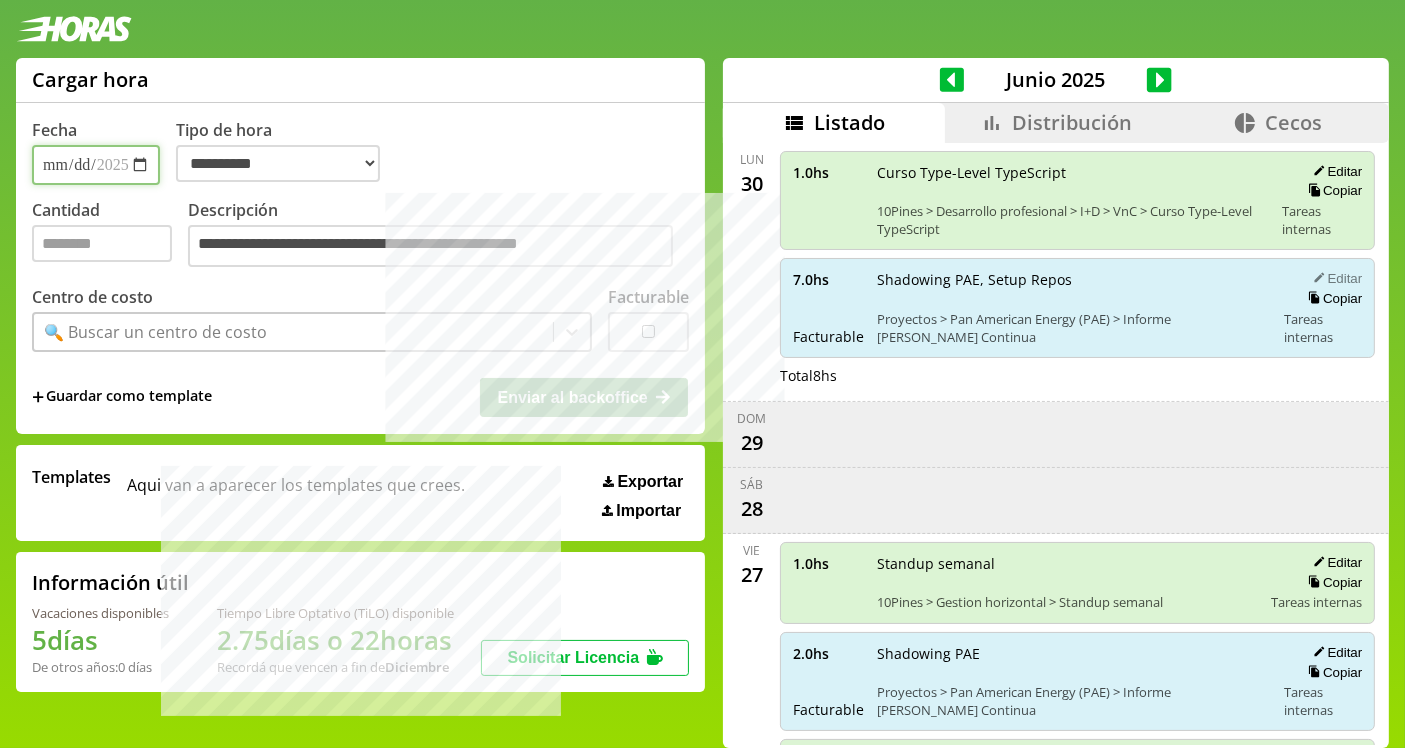 type on "**********" 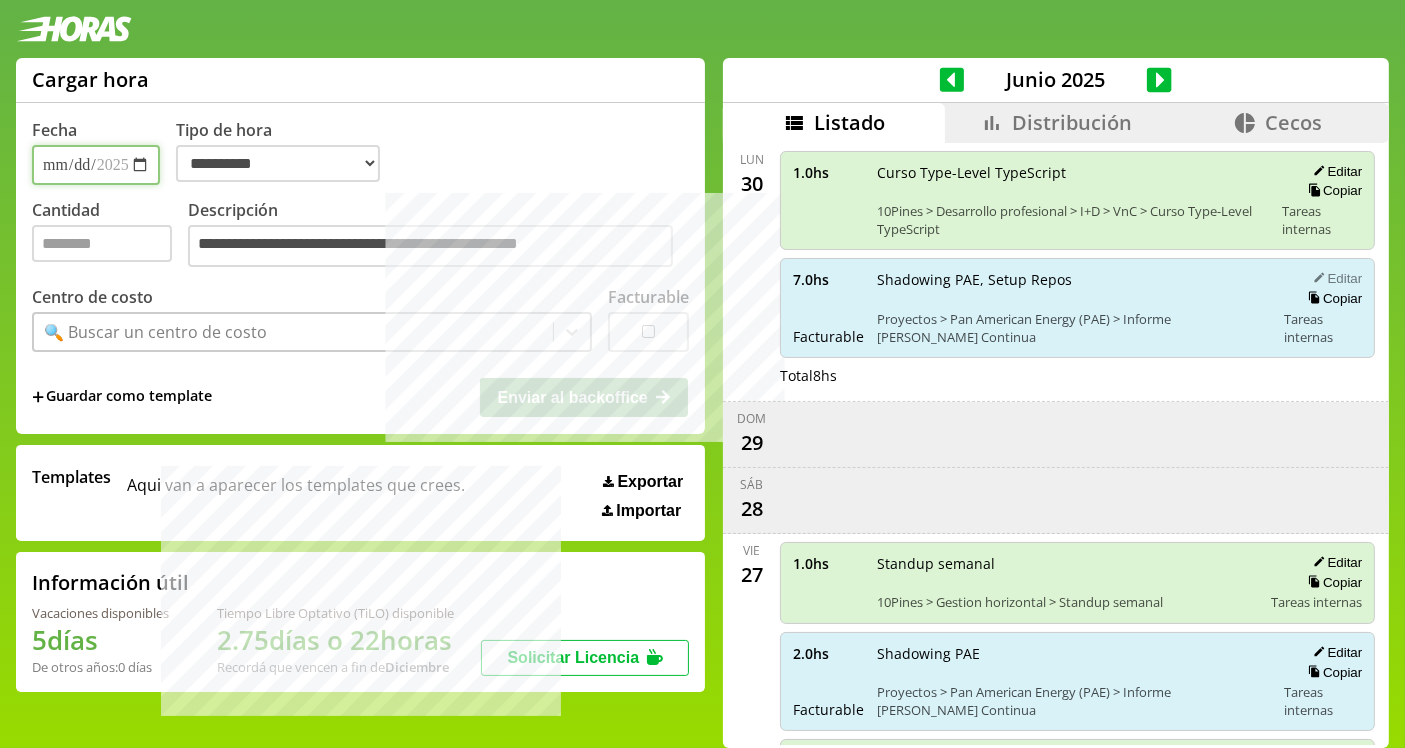 select on "**********" 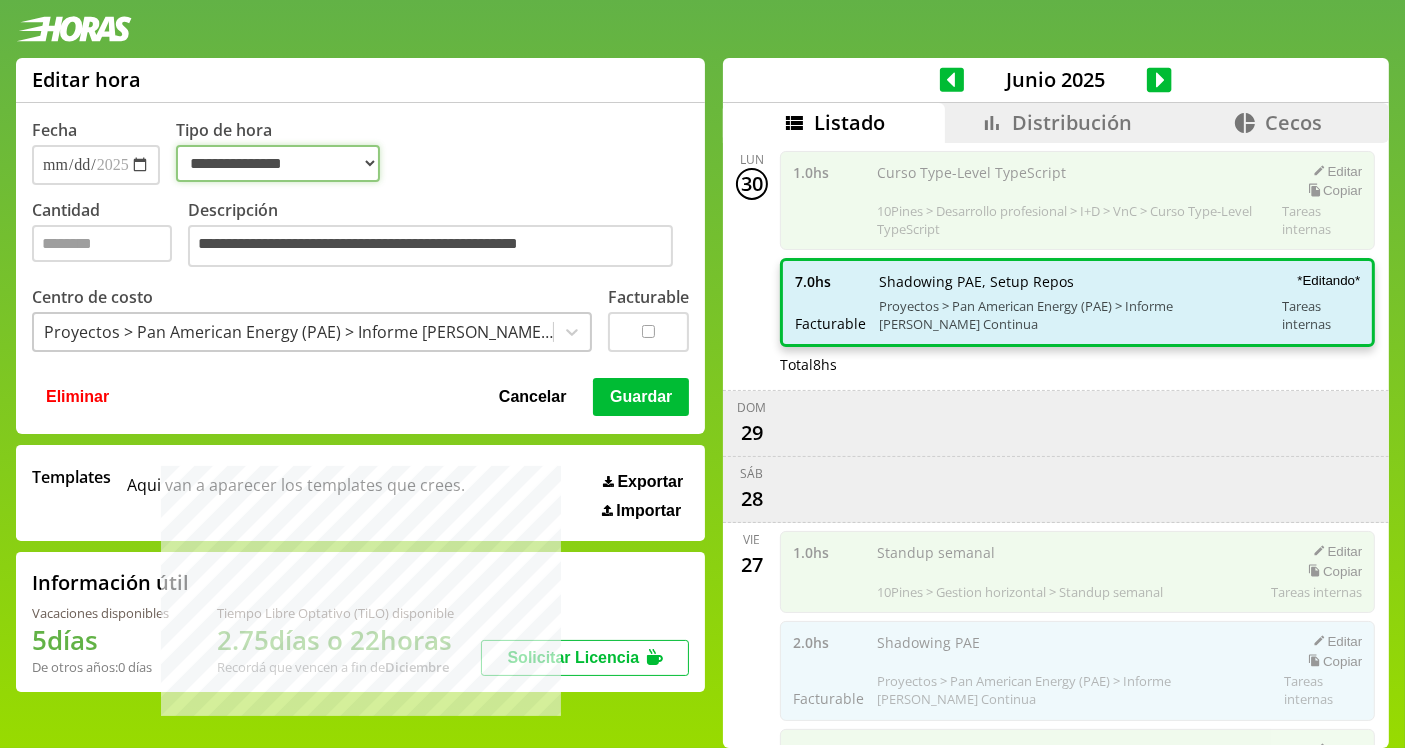 click on "**********" at bounding box center [278, 163] 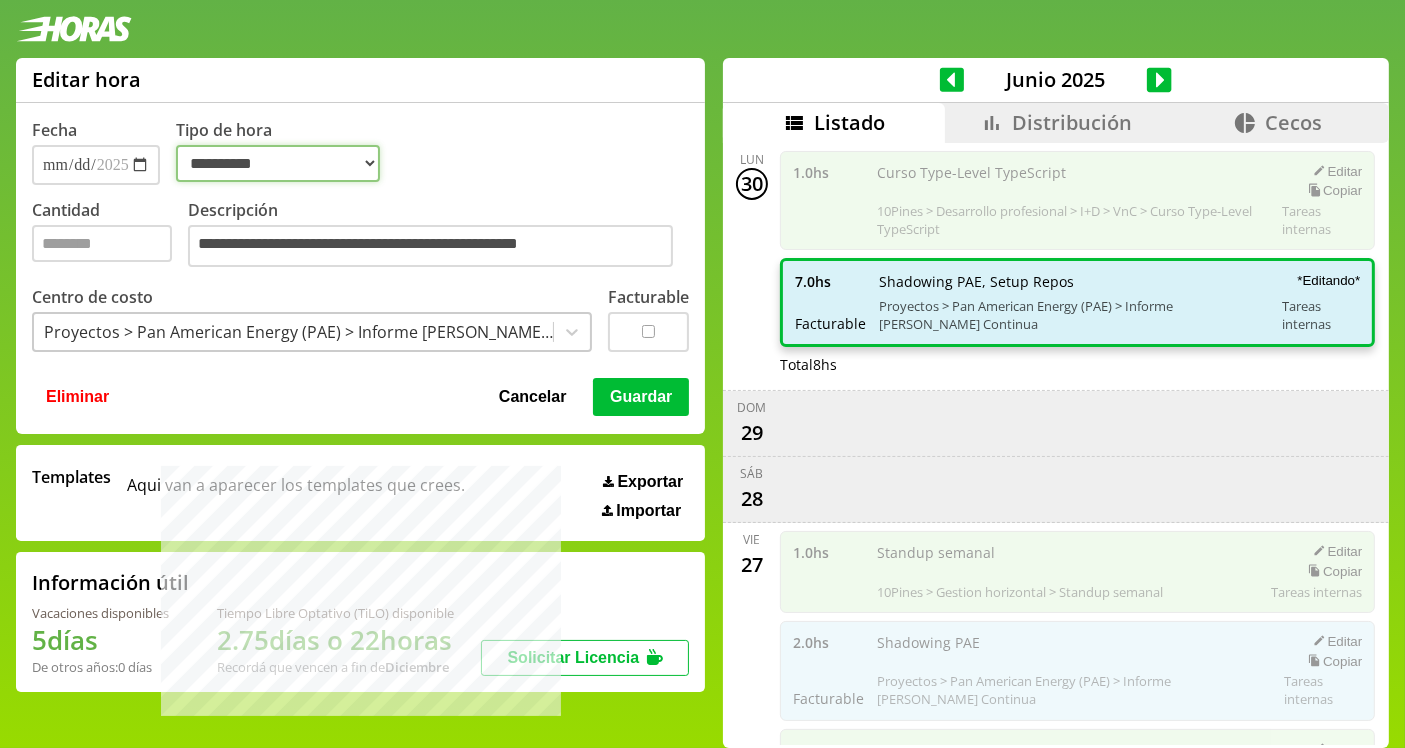 click on "**********" at bounding box center (278, 163) 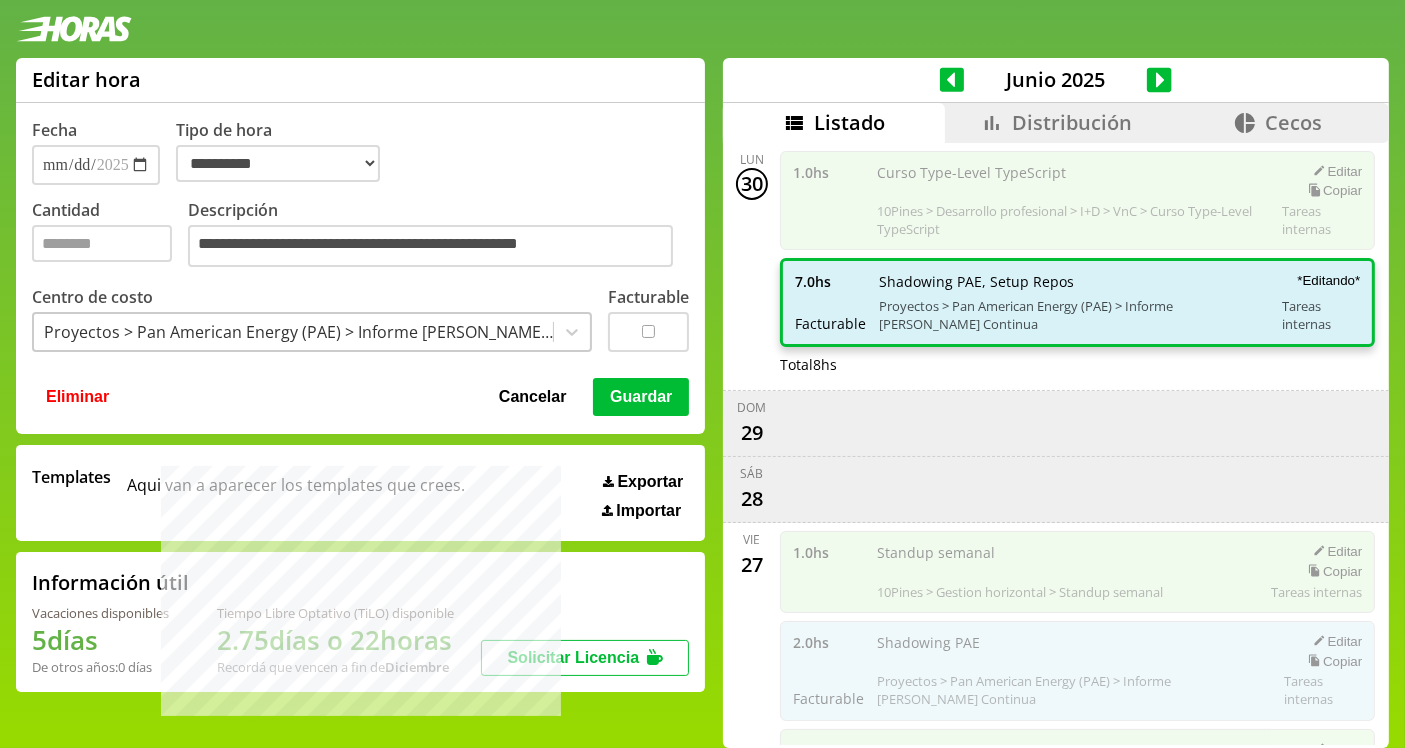 click on "Guardar" at bounding box center [641, 397] 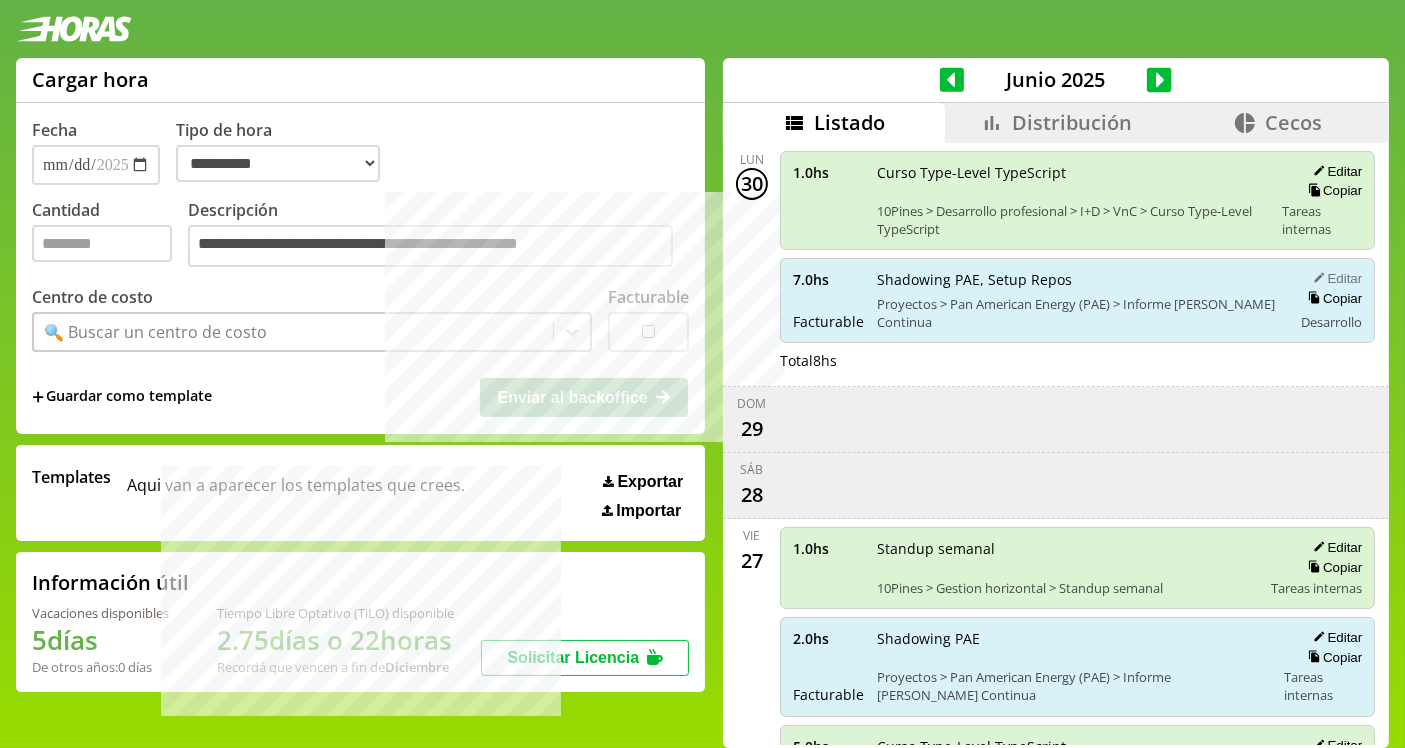click on "Editar" at bounding box center (1334, 278) 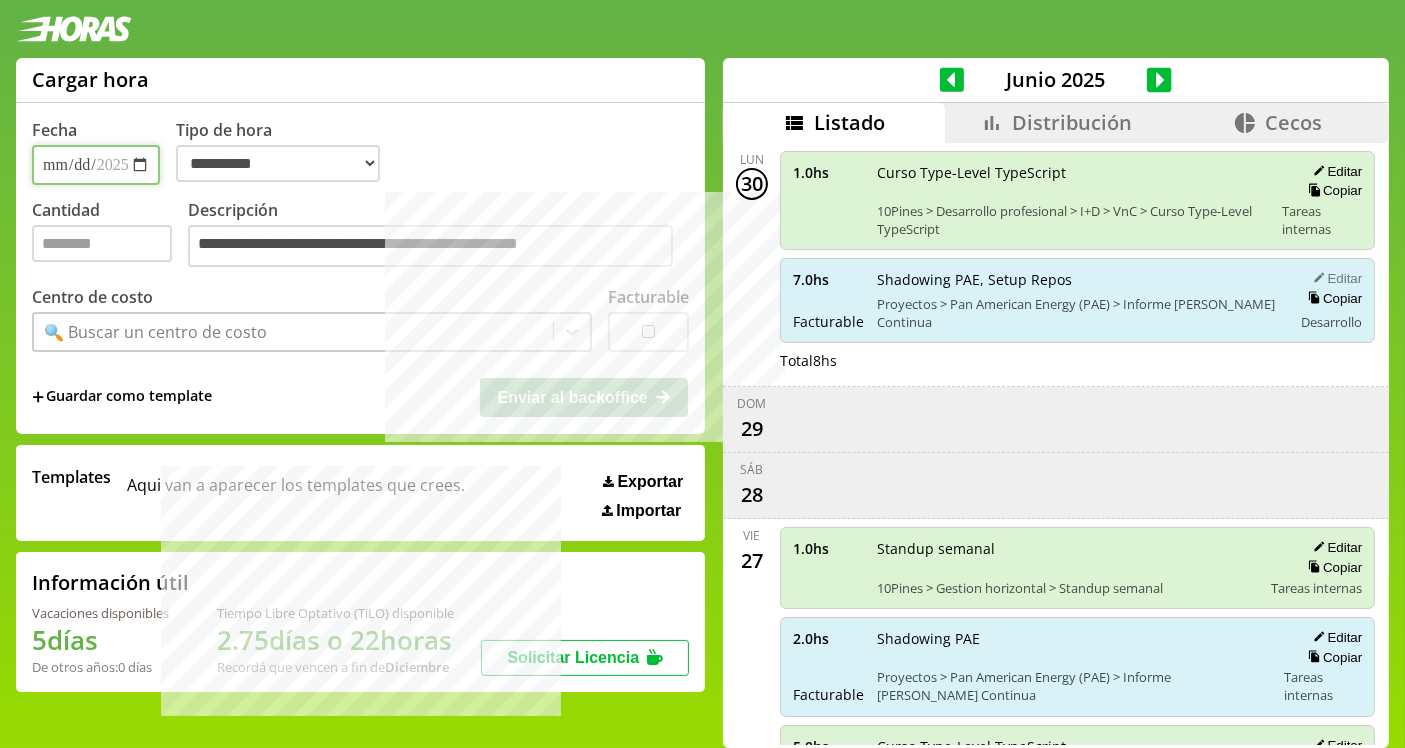 type on "*" 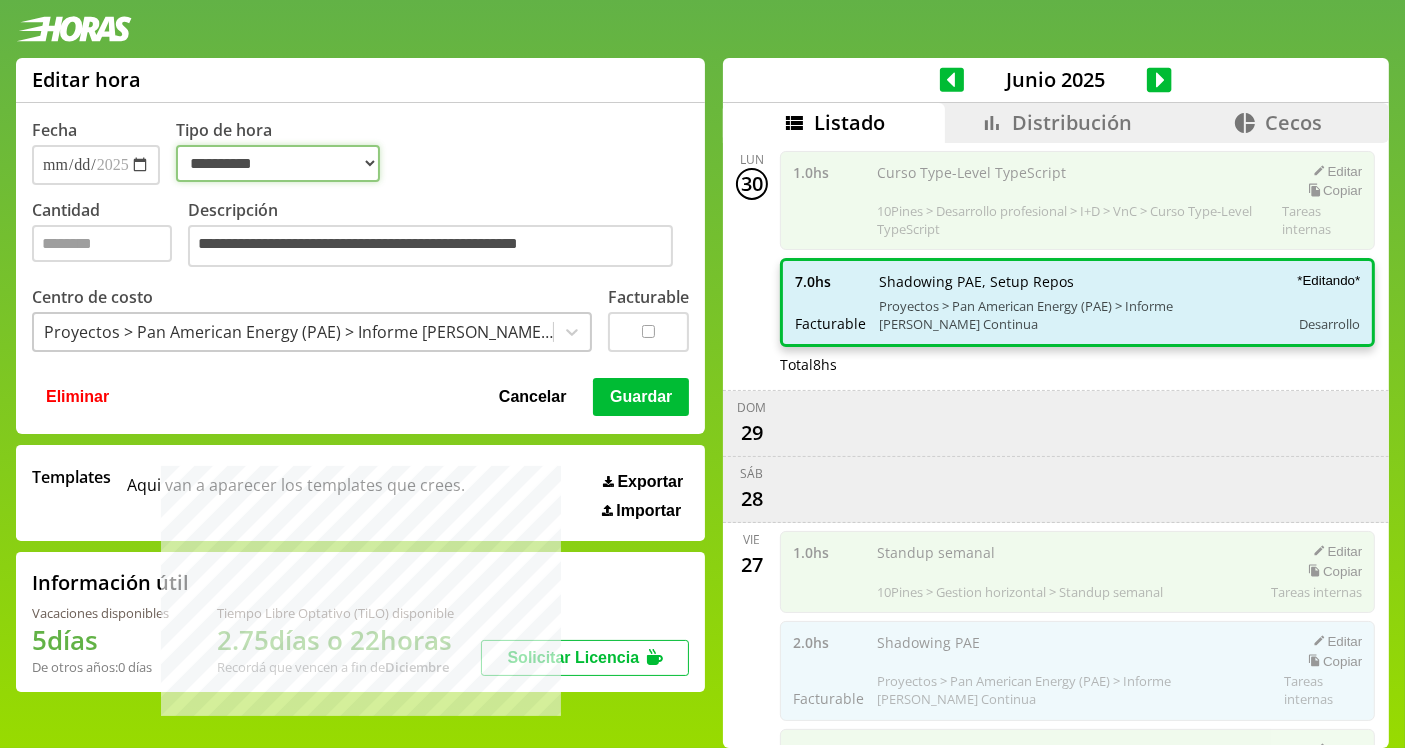 click on "**********" at bounding box center (278, 163) 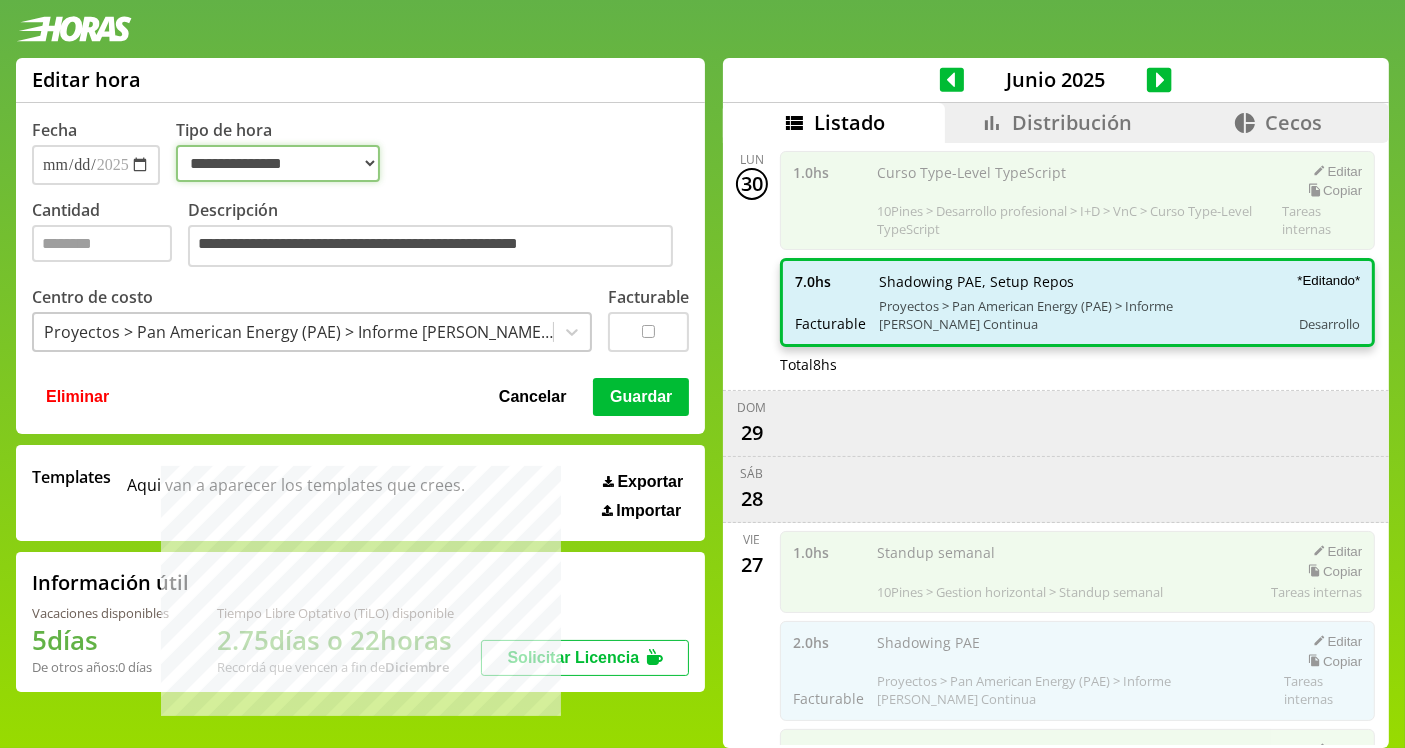 click on "**********" at bounding box center [278, 163] 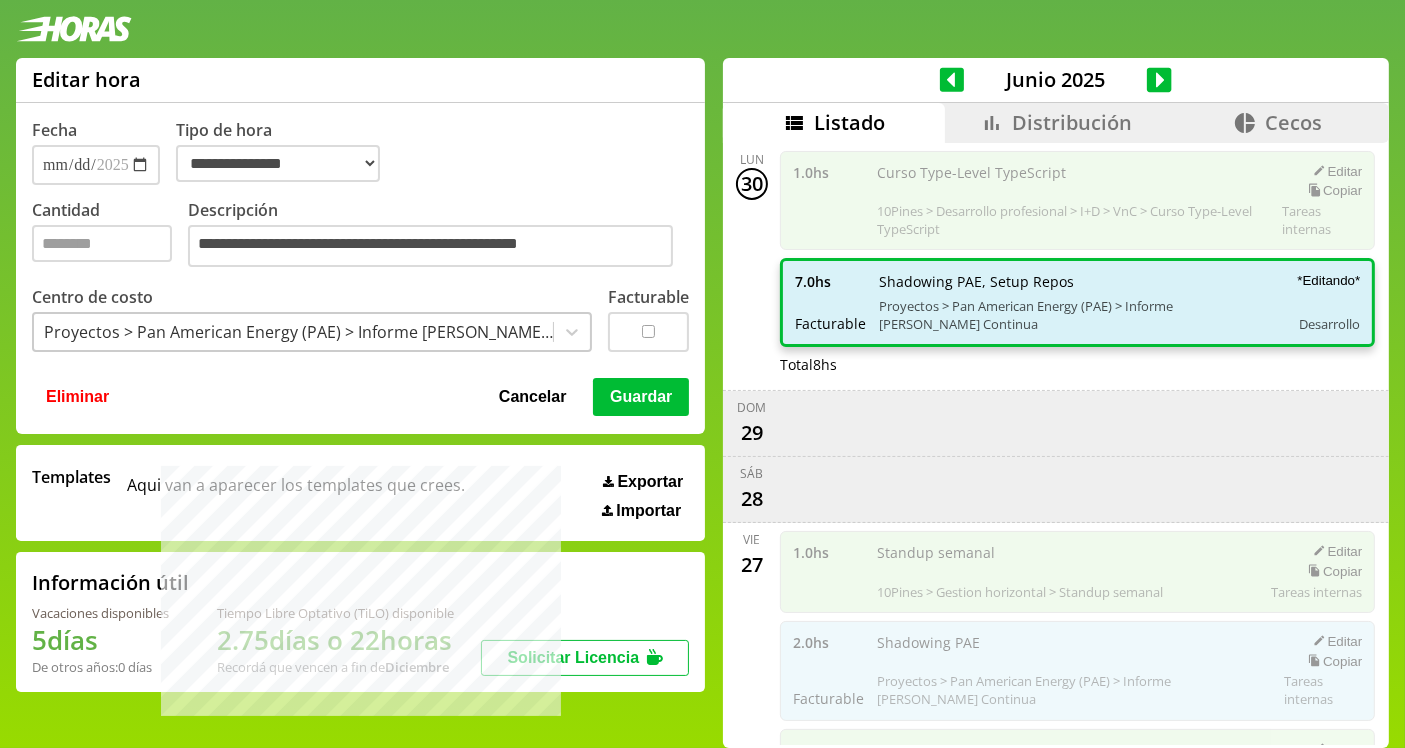 click on "Guardar" at bounding box center (641, 397) 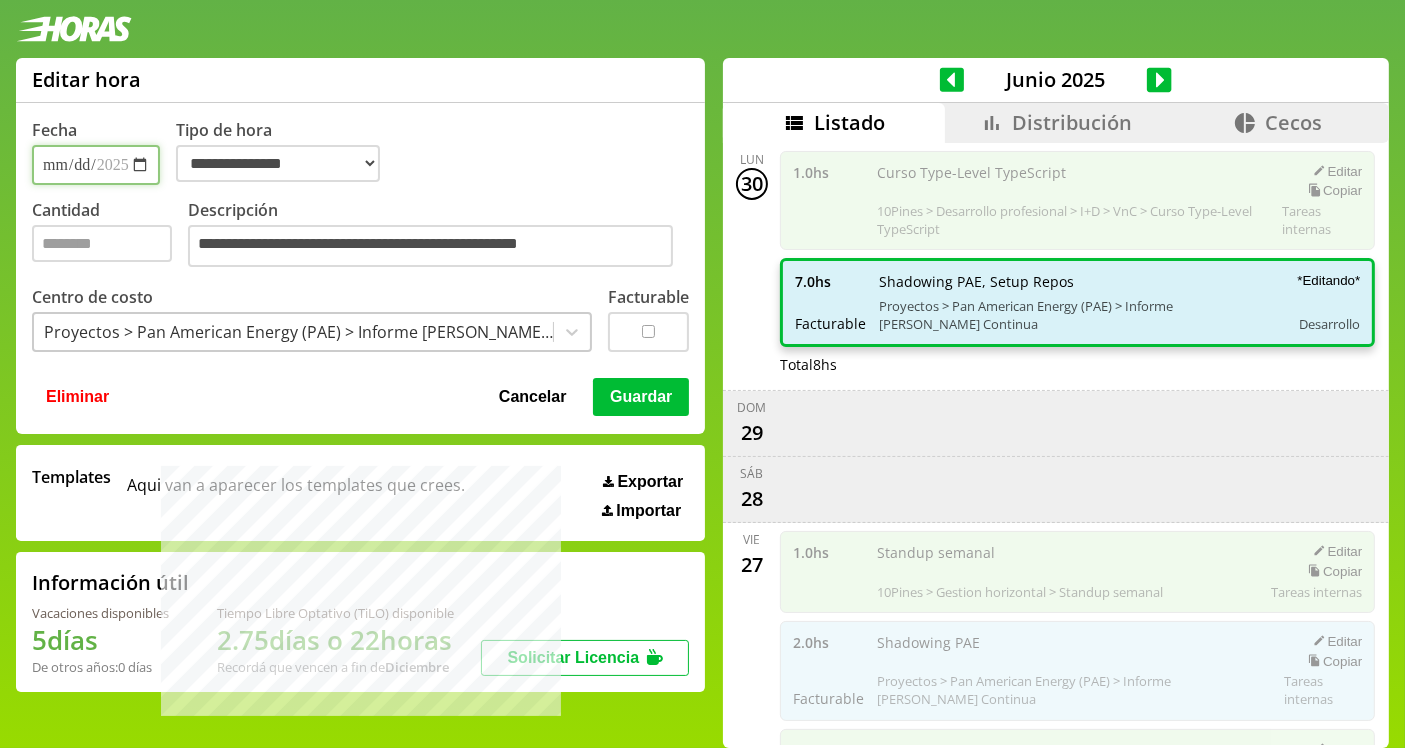 select on "**********" 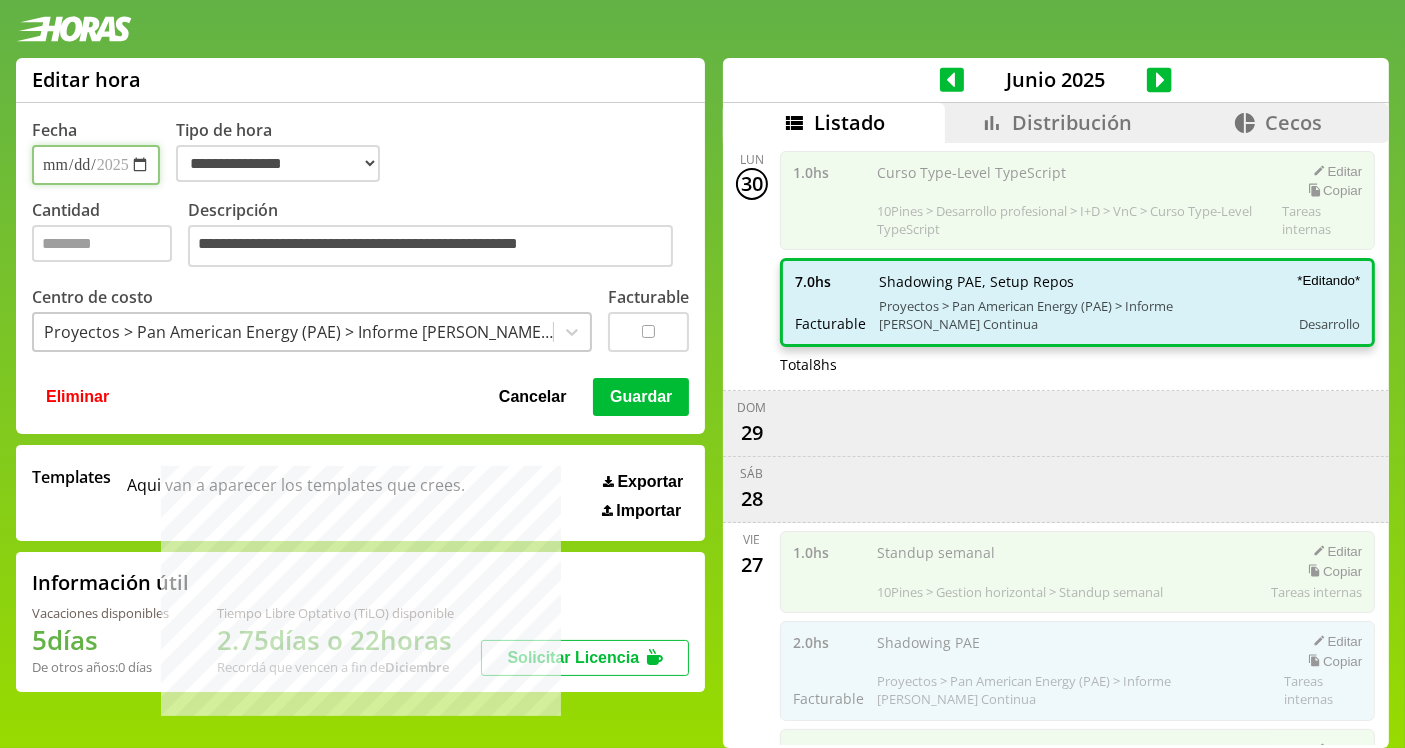 type 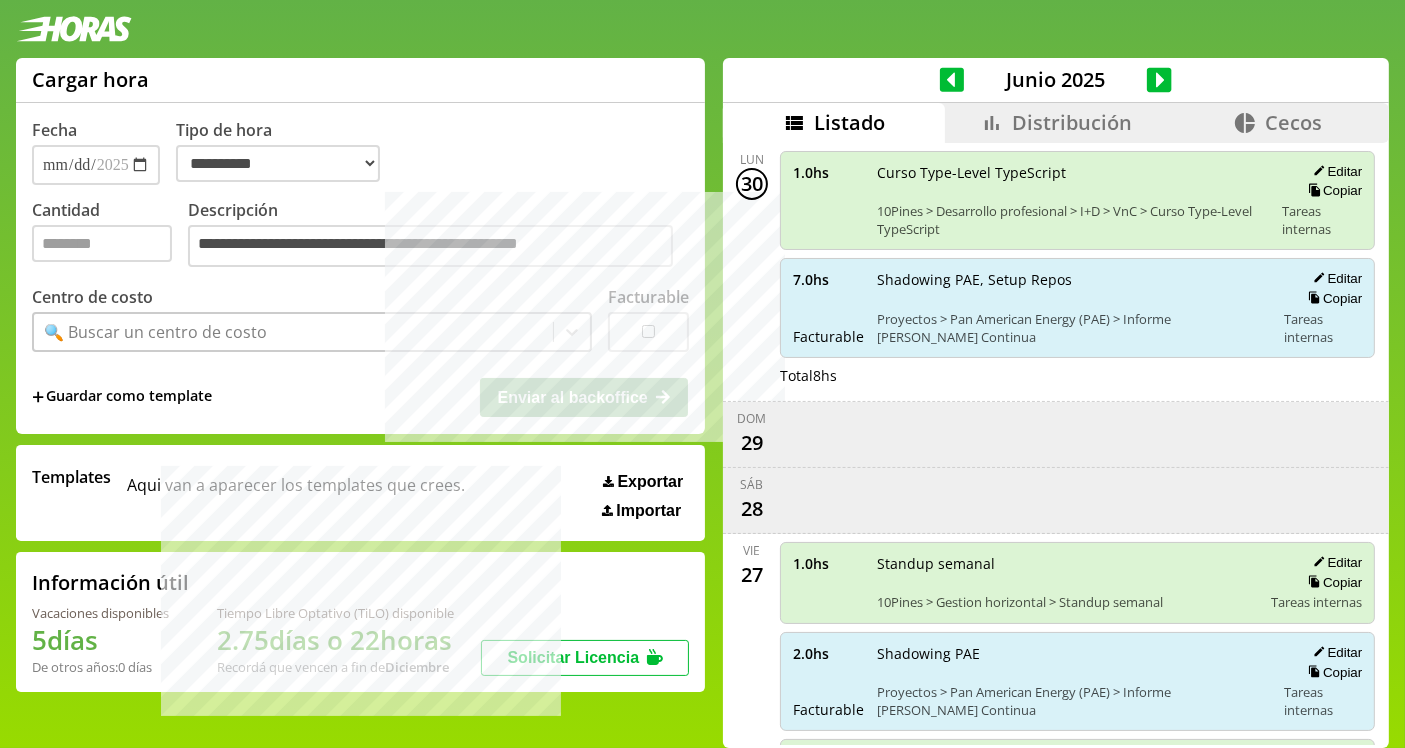 click 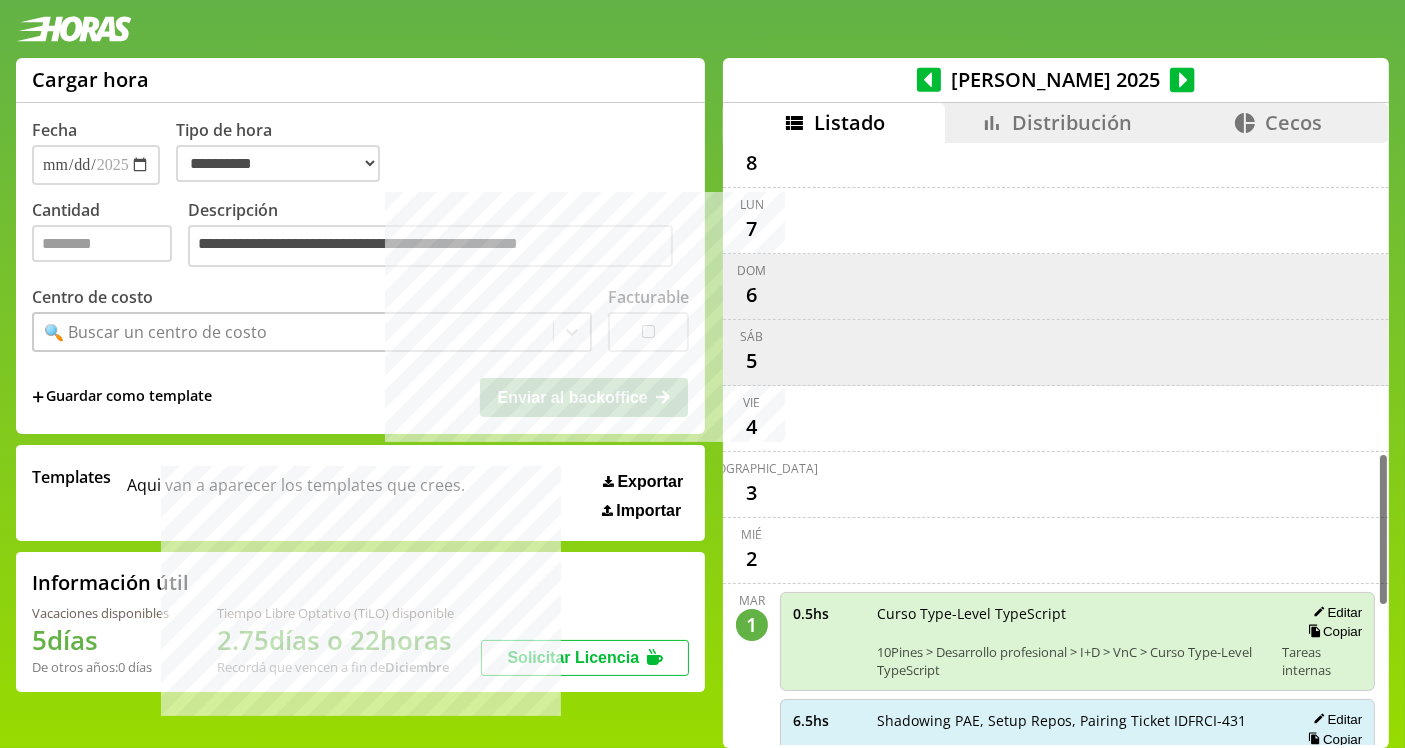 scroll, scrollTop: 1768, scrollLeft: 0, axis: vertical 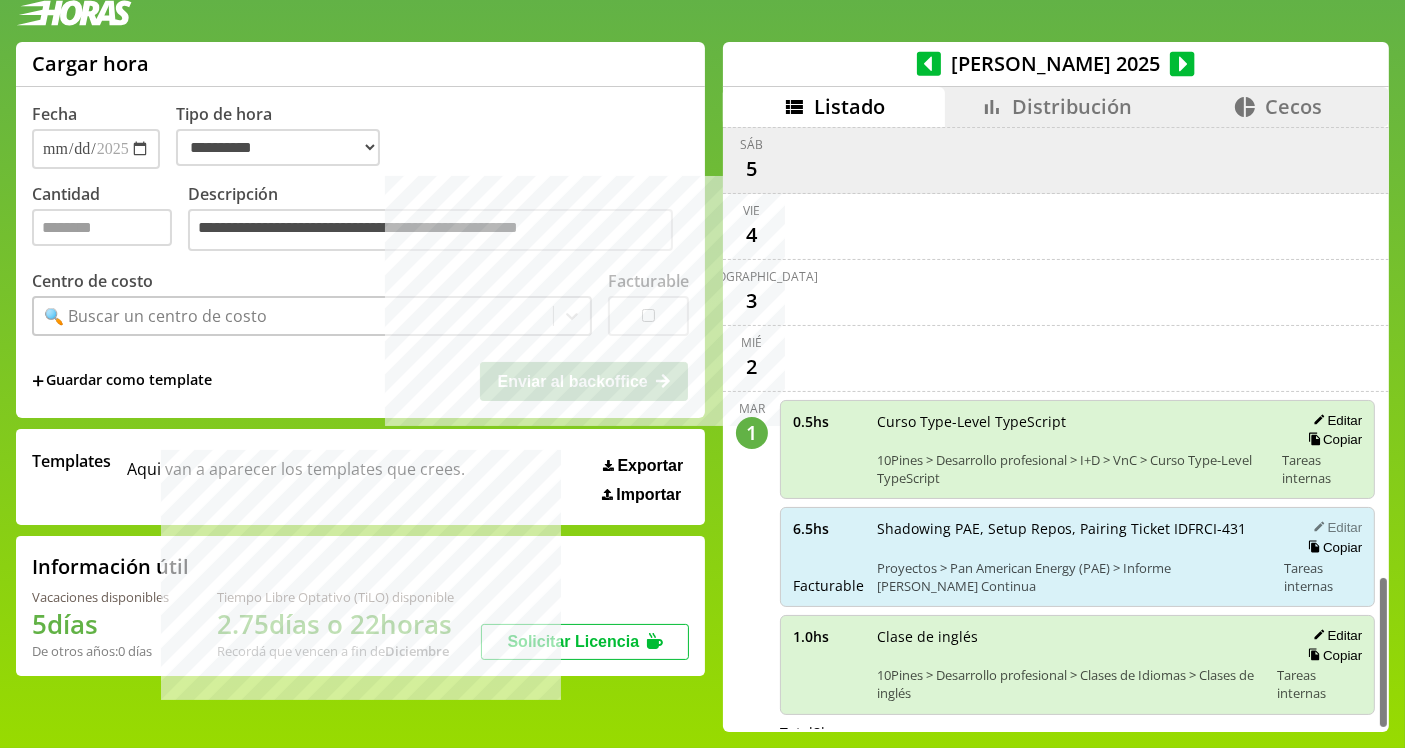 click on "Editar" at bounding box center [1334, 527] 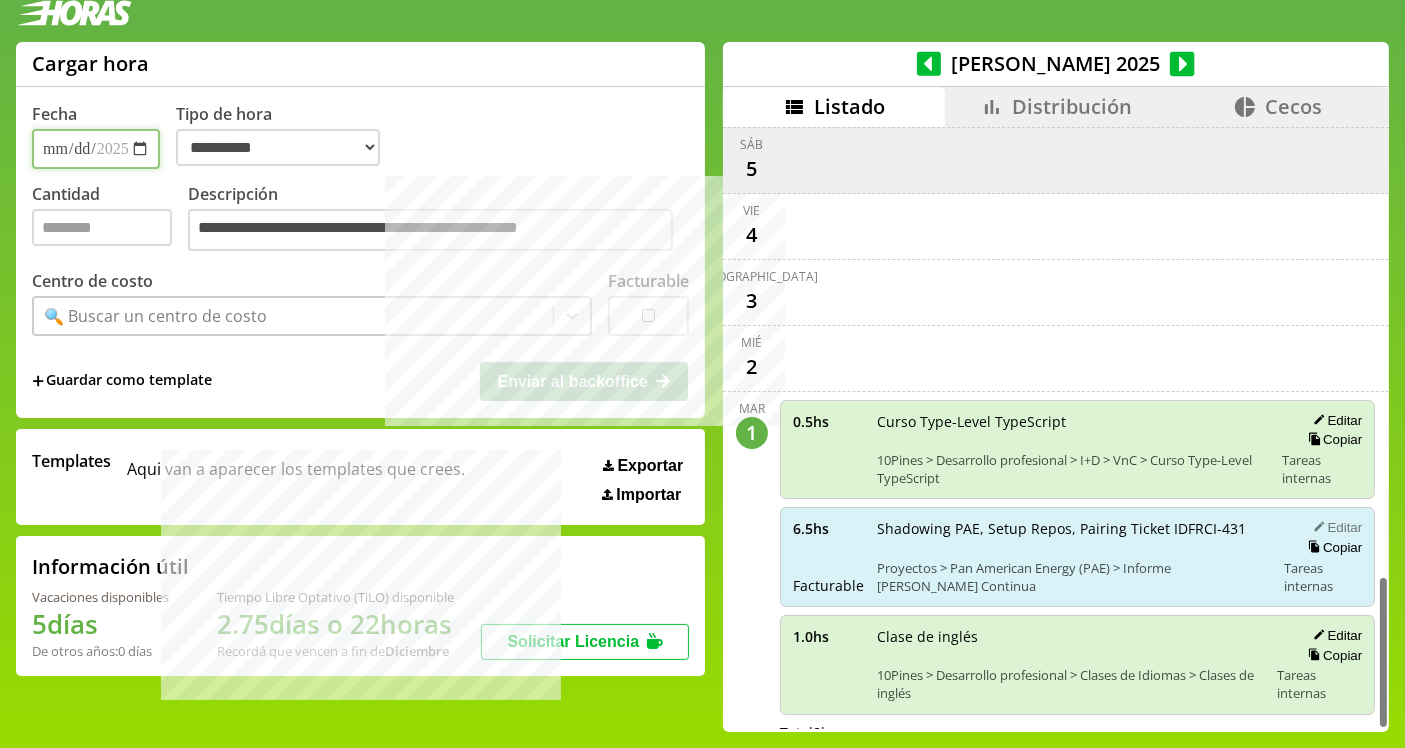 type on "**********" 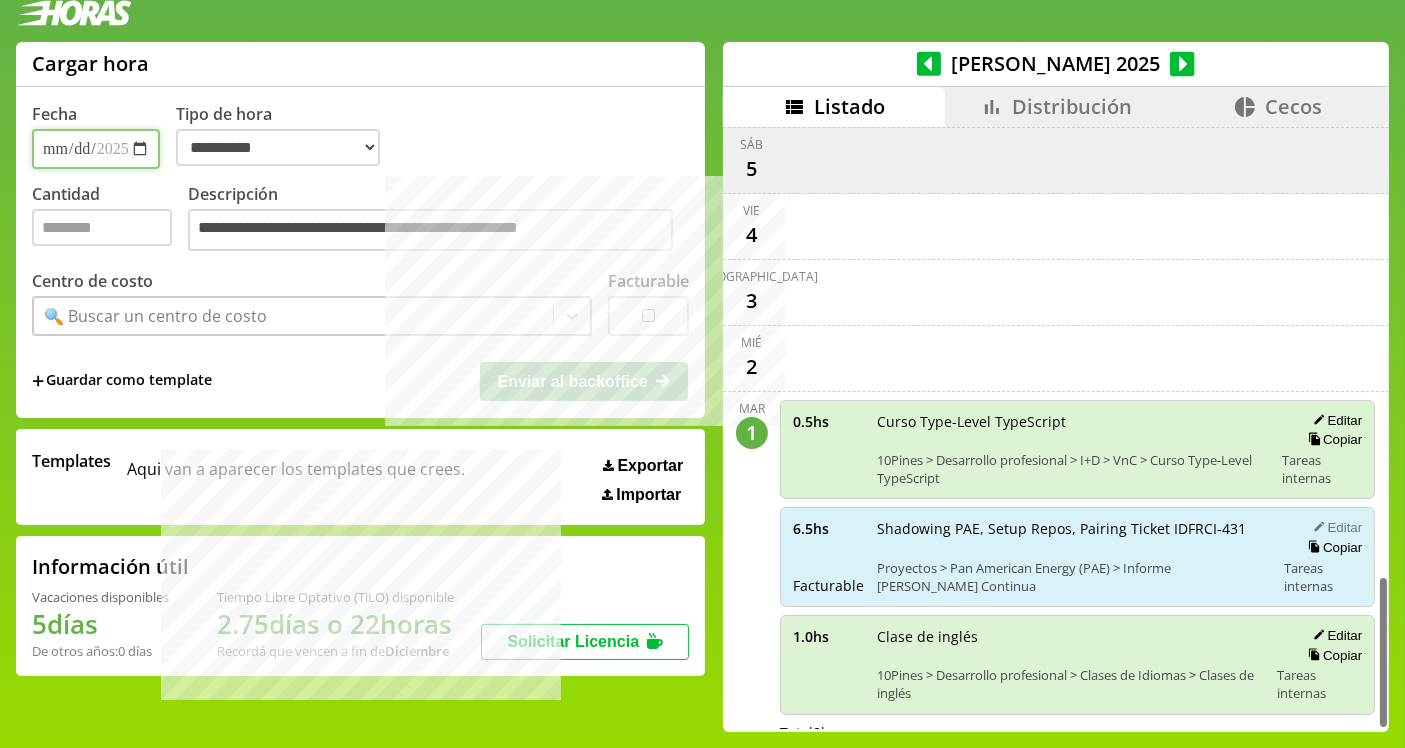 select on "**********" 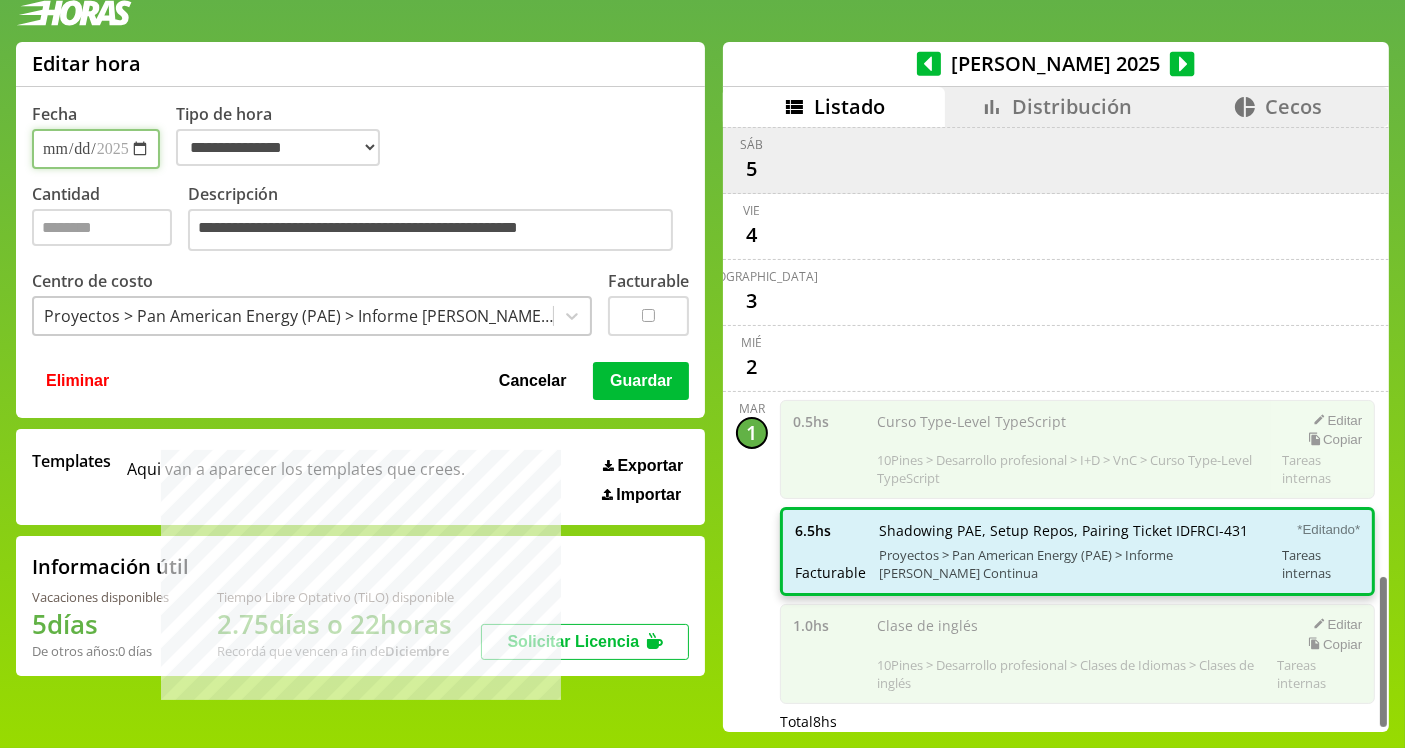 scroll, scrollTop: 1757, scrollLeft: 0, axis: vertical 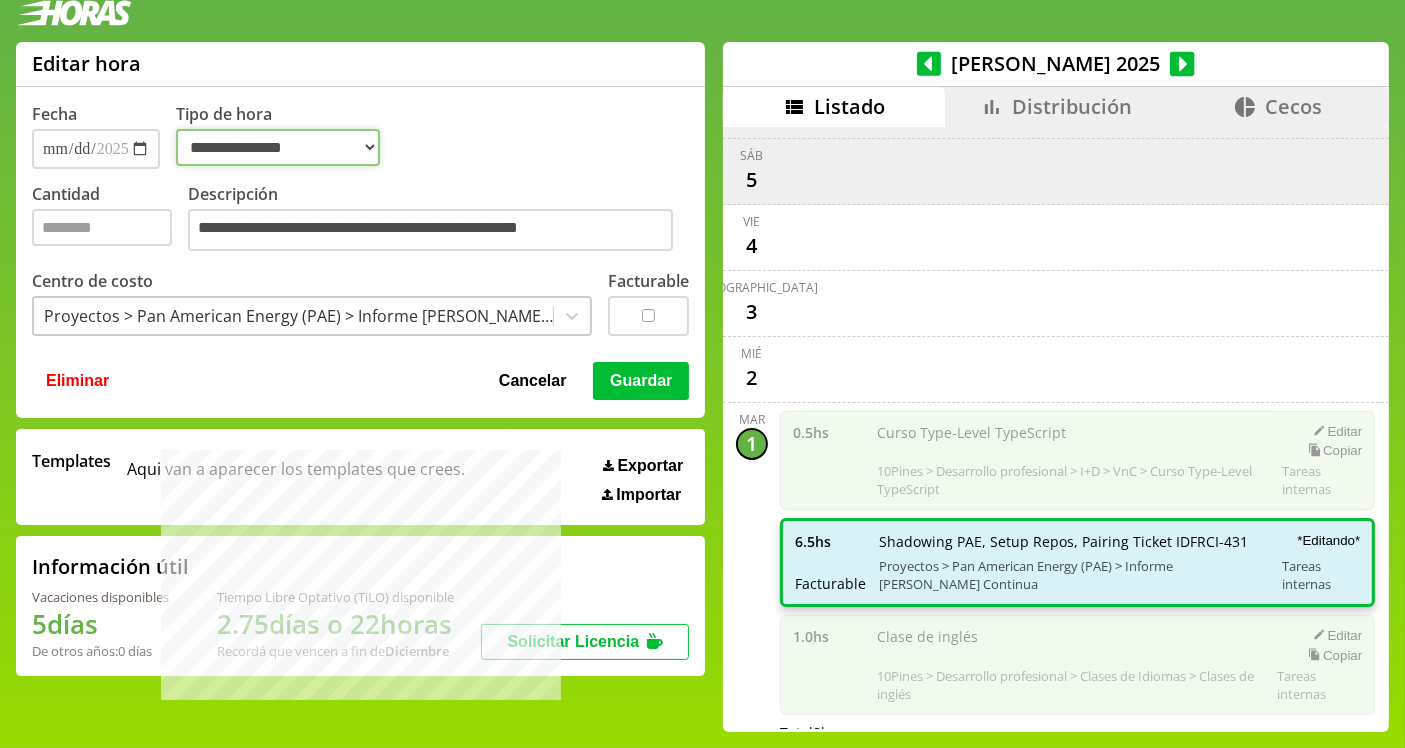 click on "**********" at bounding box center (278, 147) 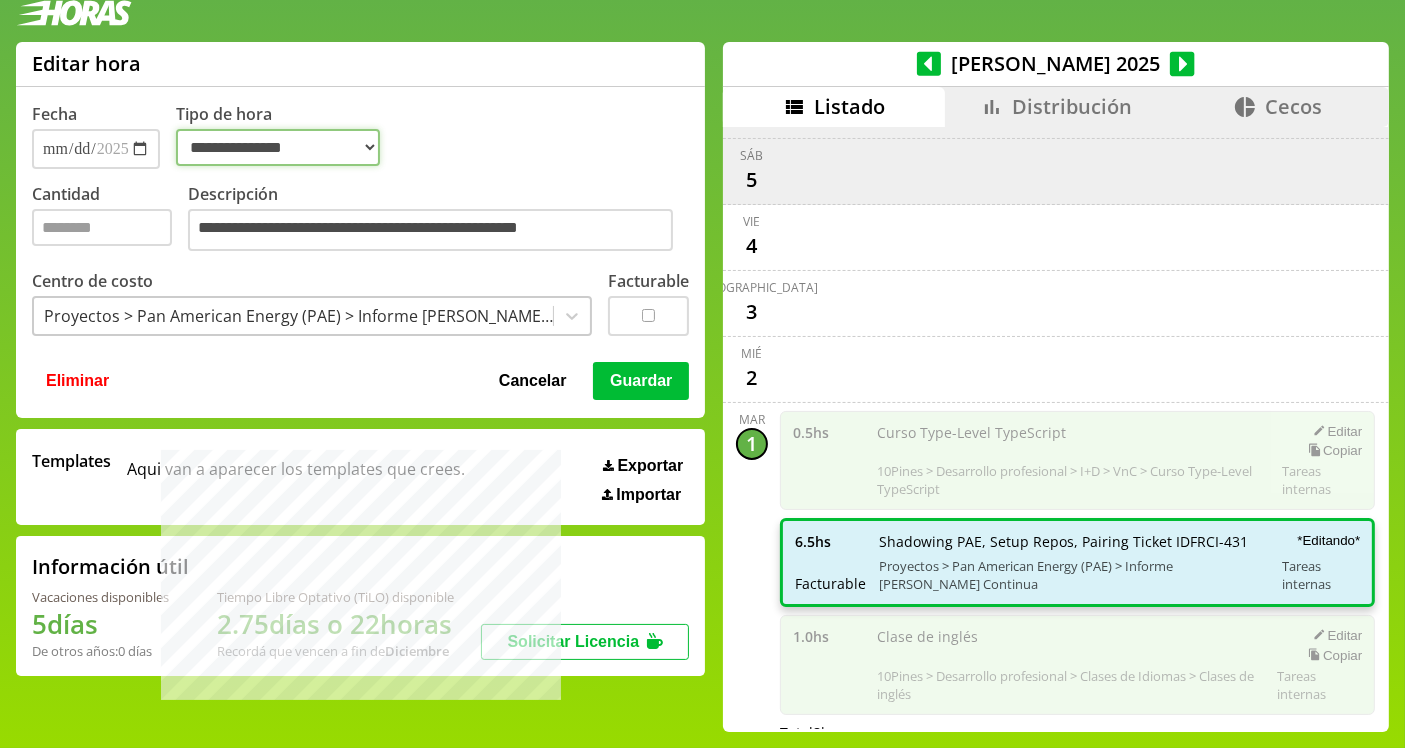 select on "**********" 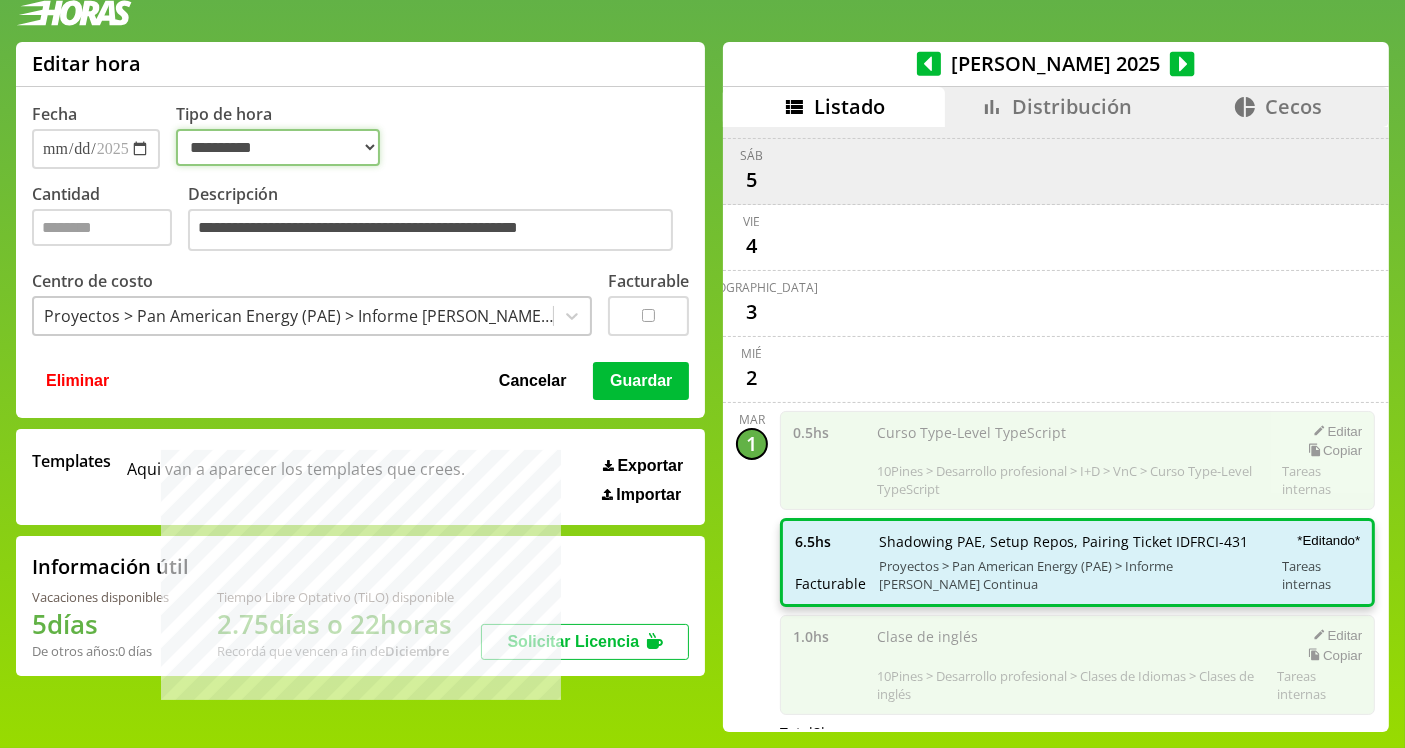 click on "**********" at bounding box center (278, 147) 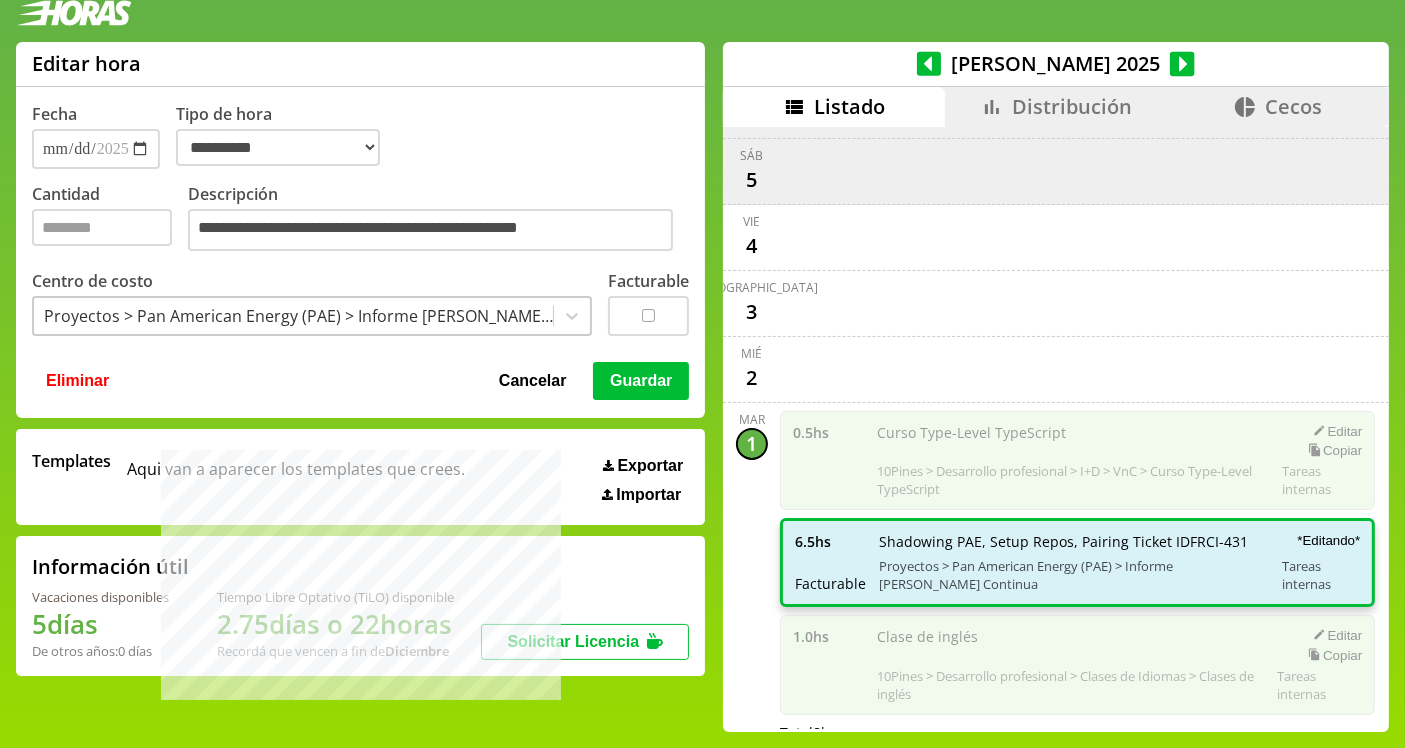 click on "Guardar" at bounding box center (641, 381) 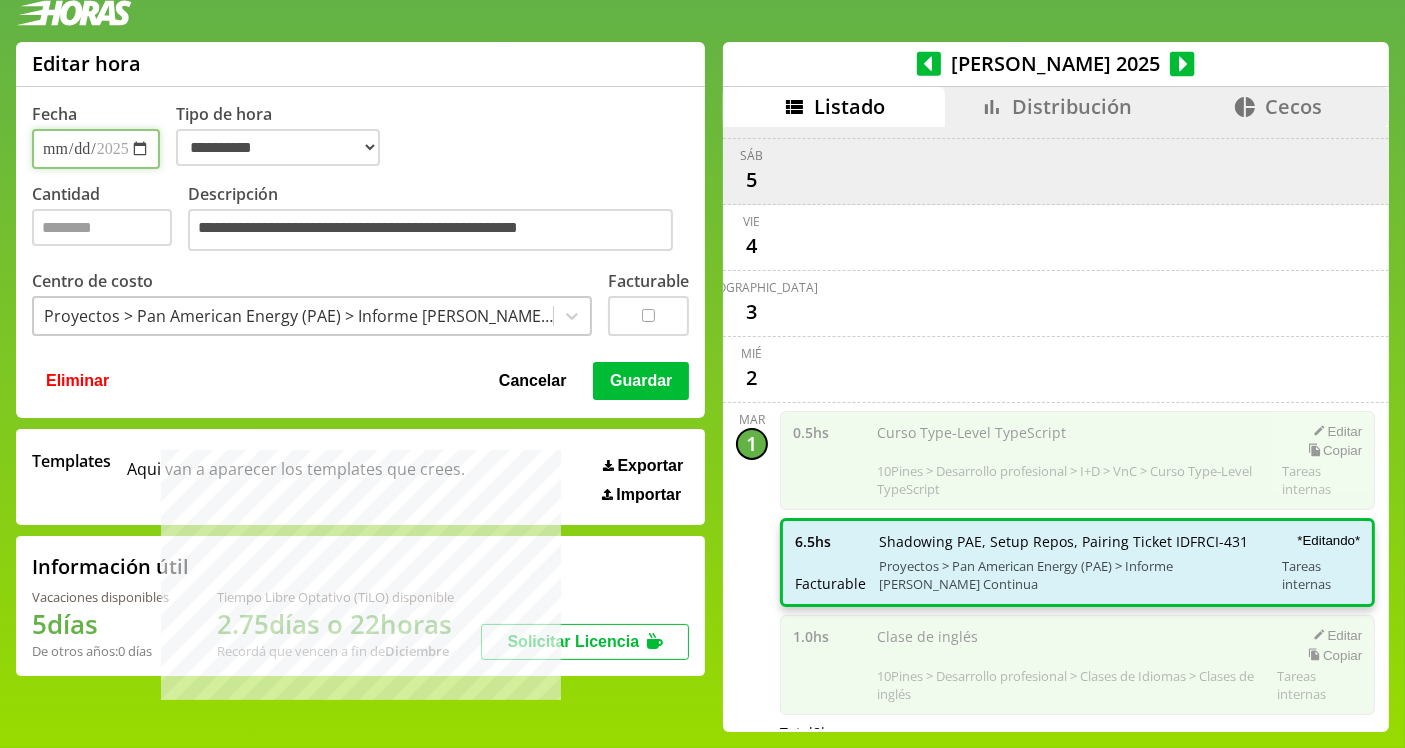 type 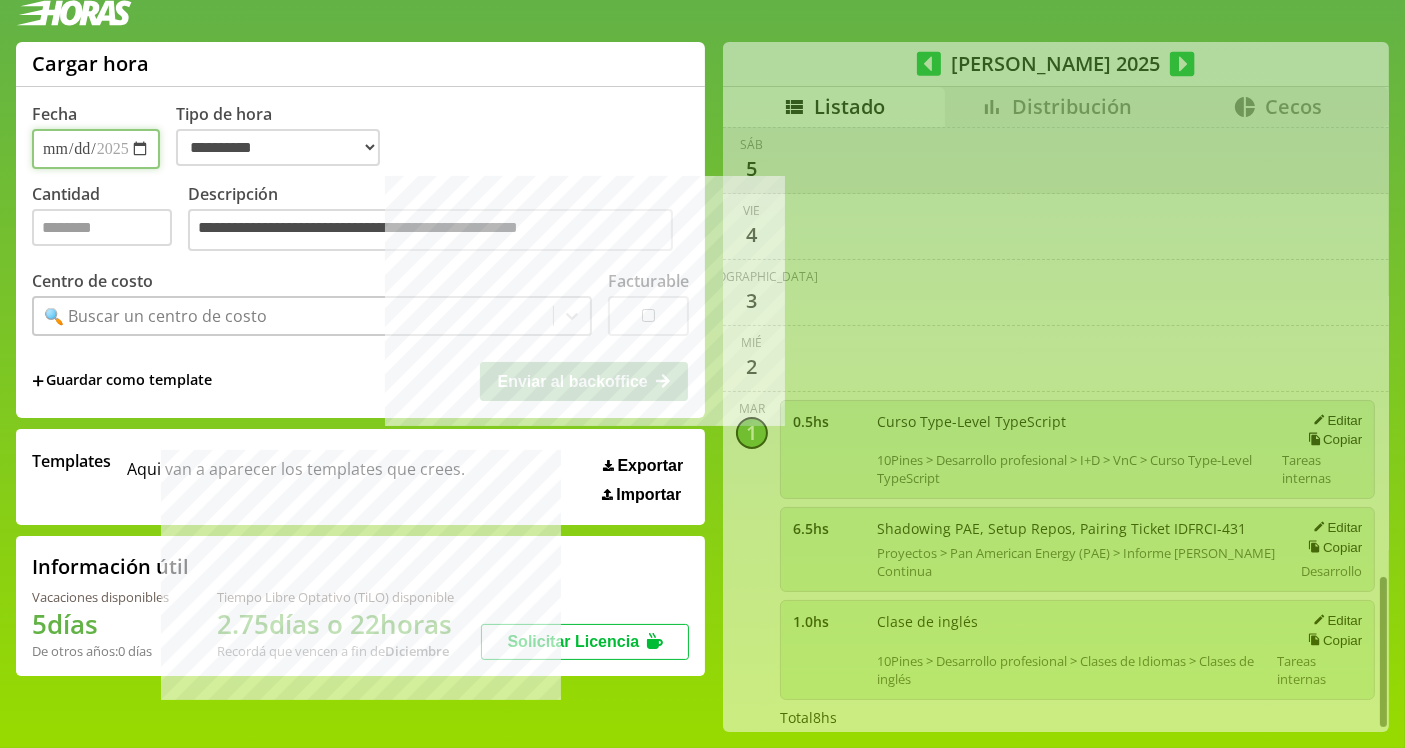 scroll, scrollTop: 1751, scrollLeft: 0, axis: vertical 